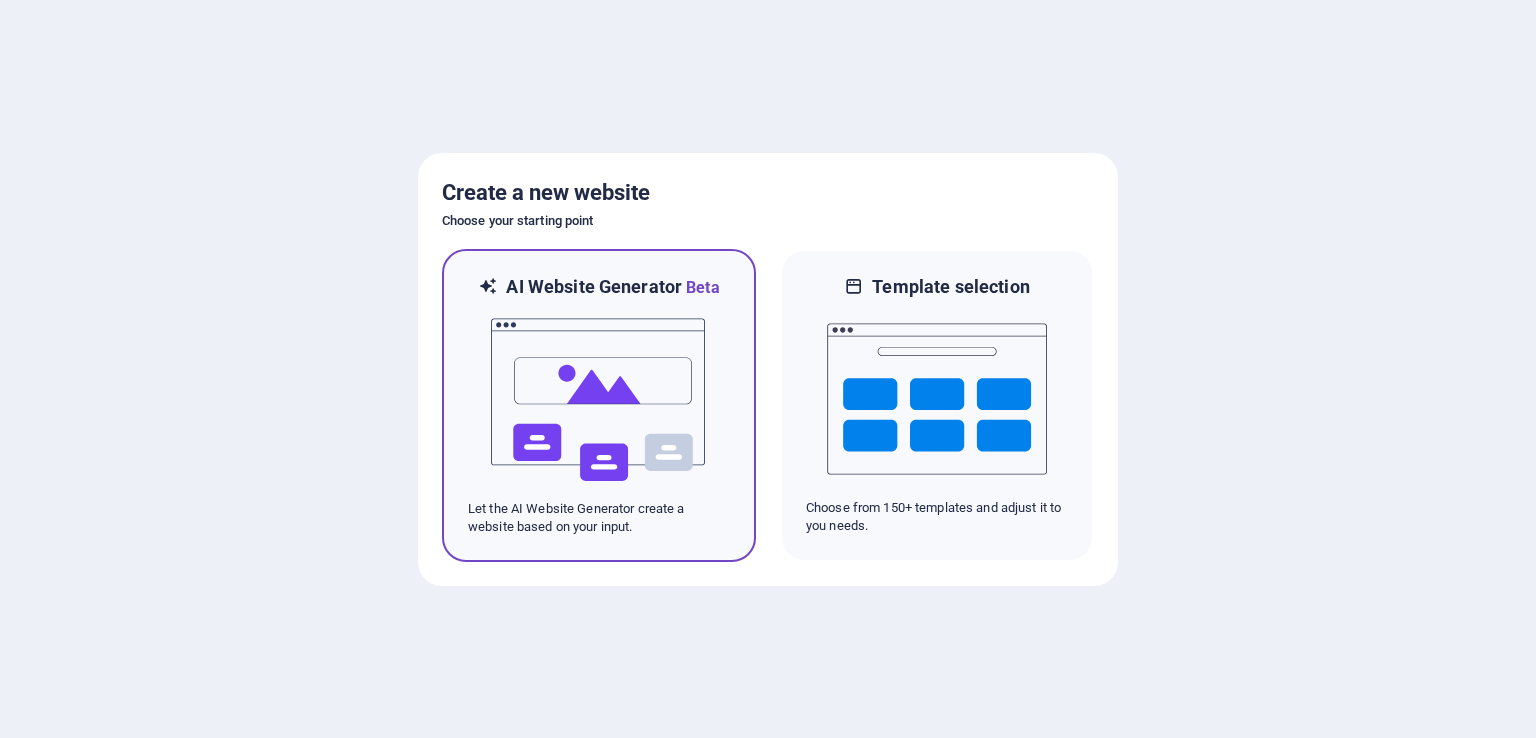 scroll, scrollTop: 0, scrollLeft: 0, axis: both 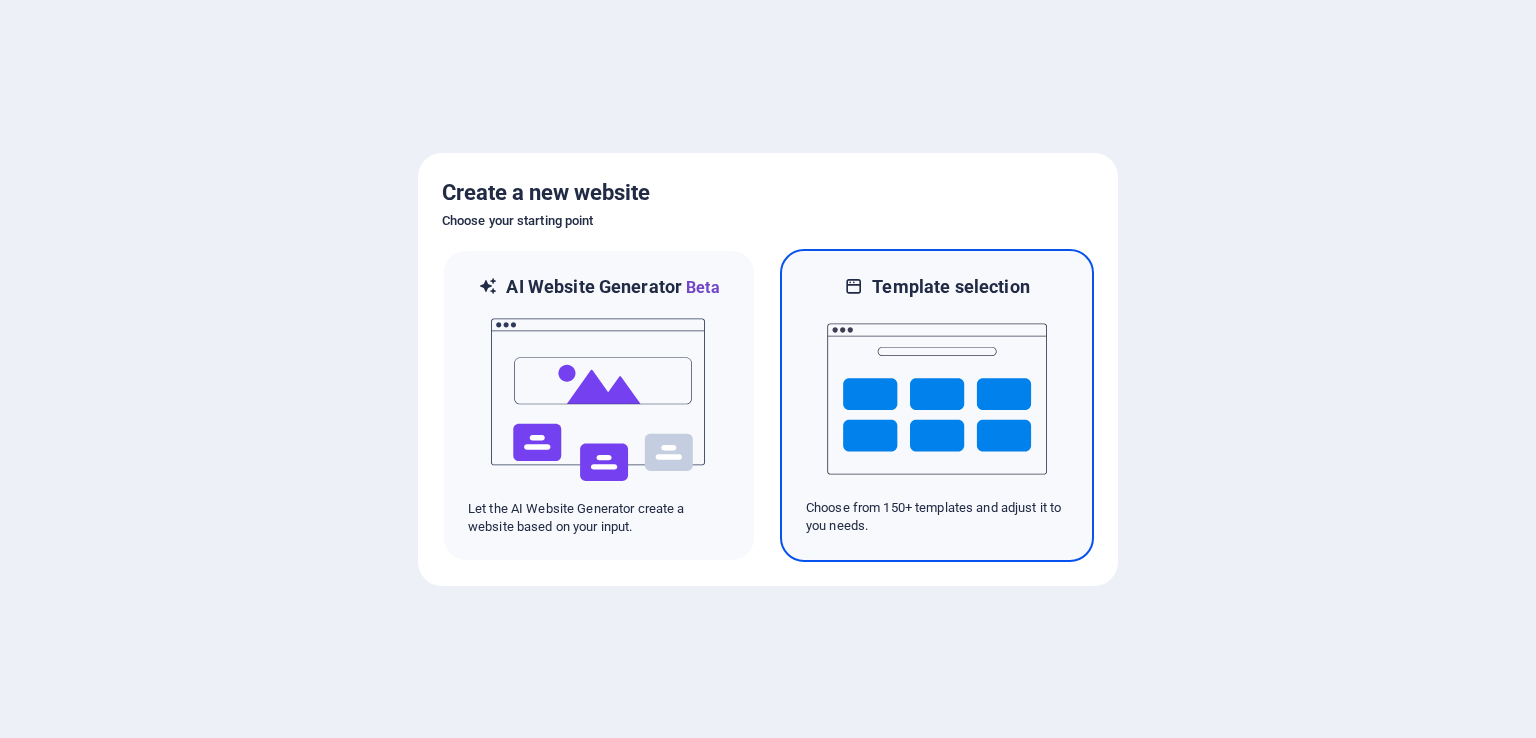 click at bounding box center [937, 399] 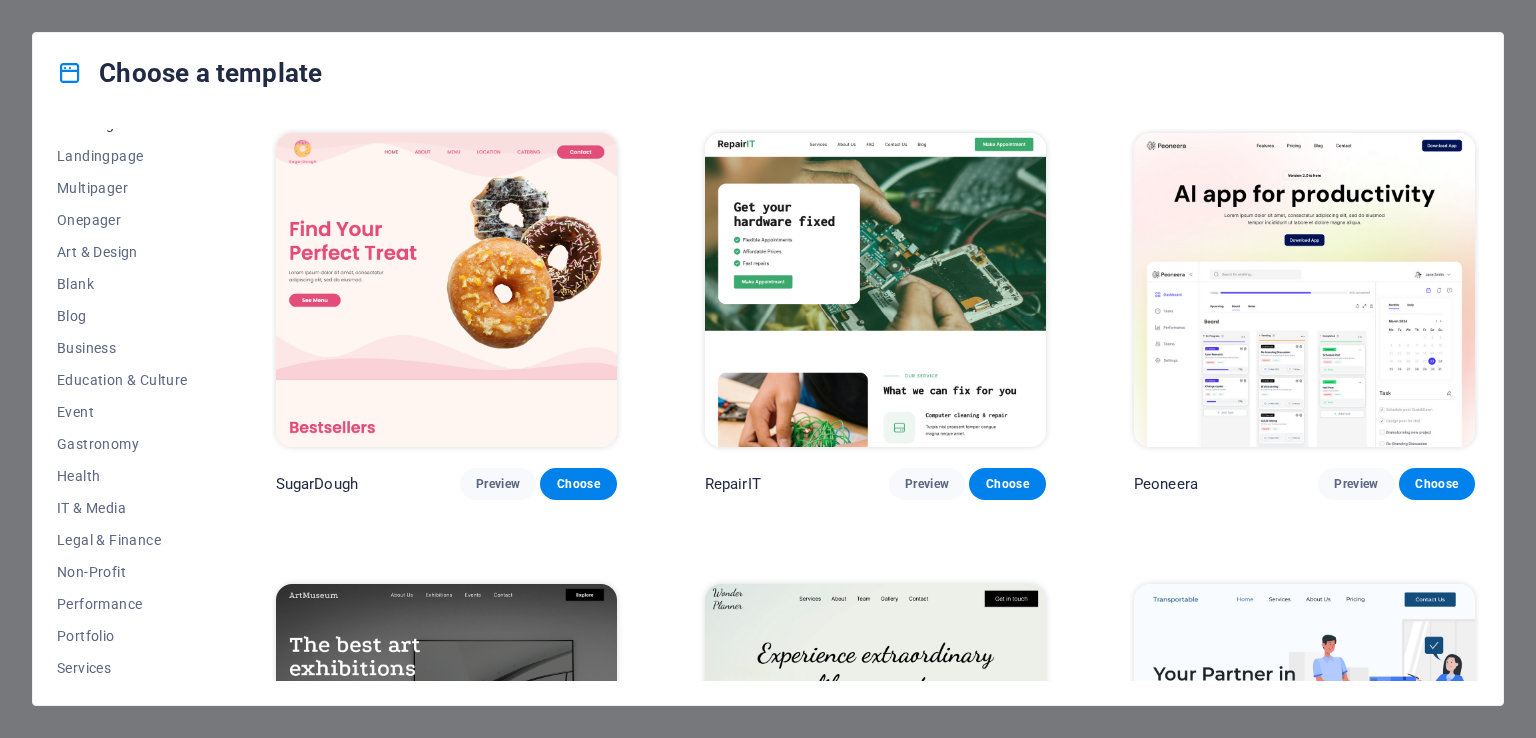 scroll, scrollTop: 0, scrollLeft: 0, axis: both 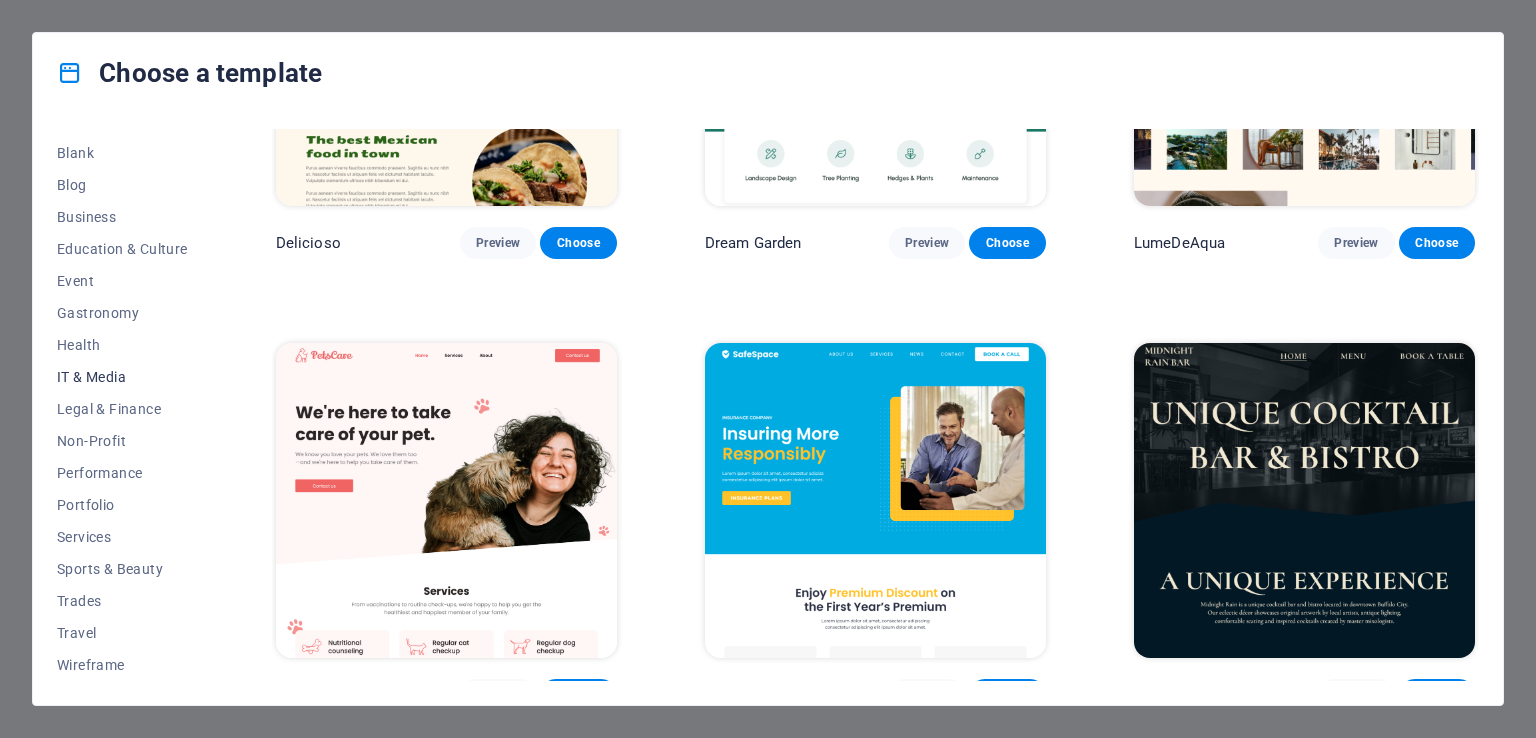 click on "IT & Media" at bounding box center [122, 377] 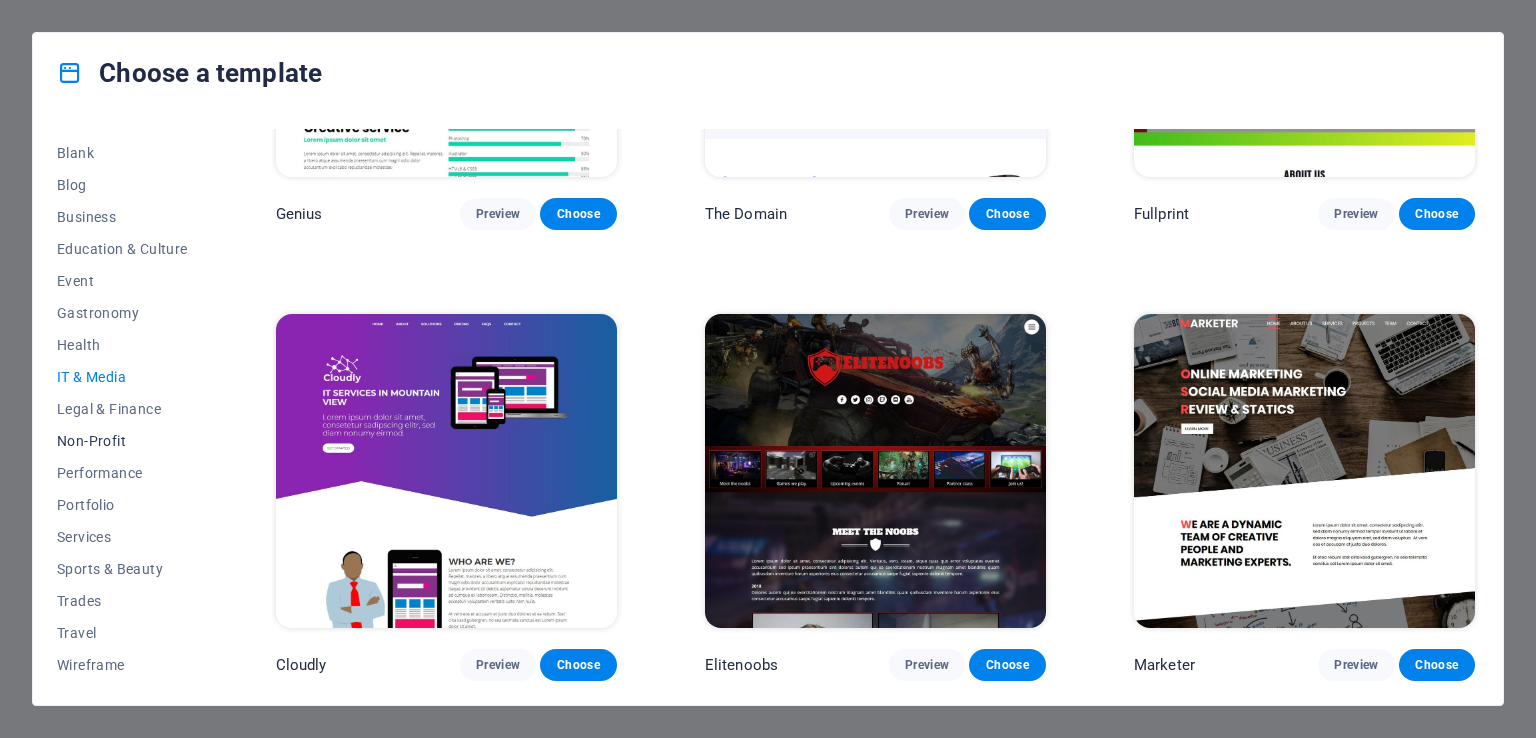 scroll, scrollTop: 1165, scrollLeft: 0, axis: vertical 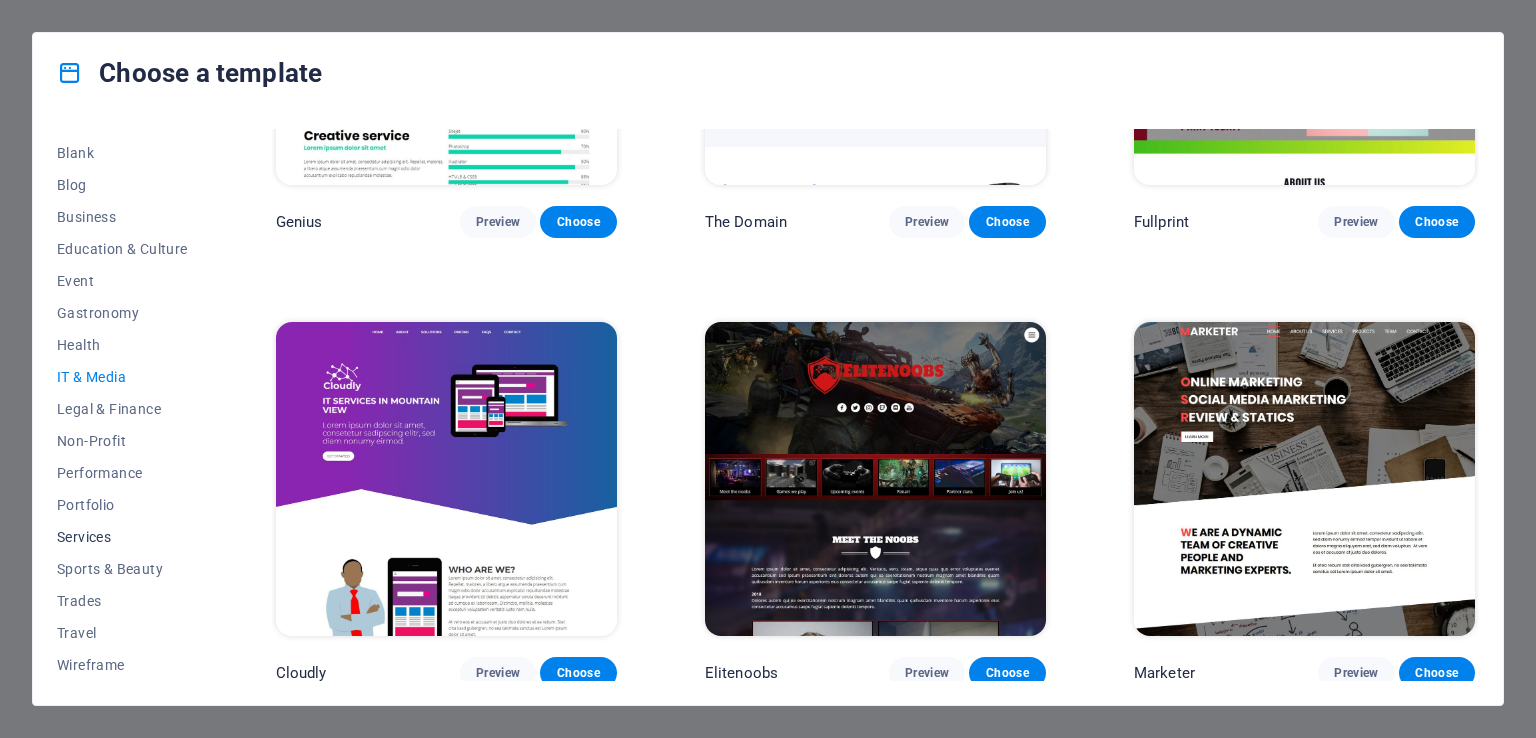 click on "Services" at bounding box center (122, 537) 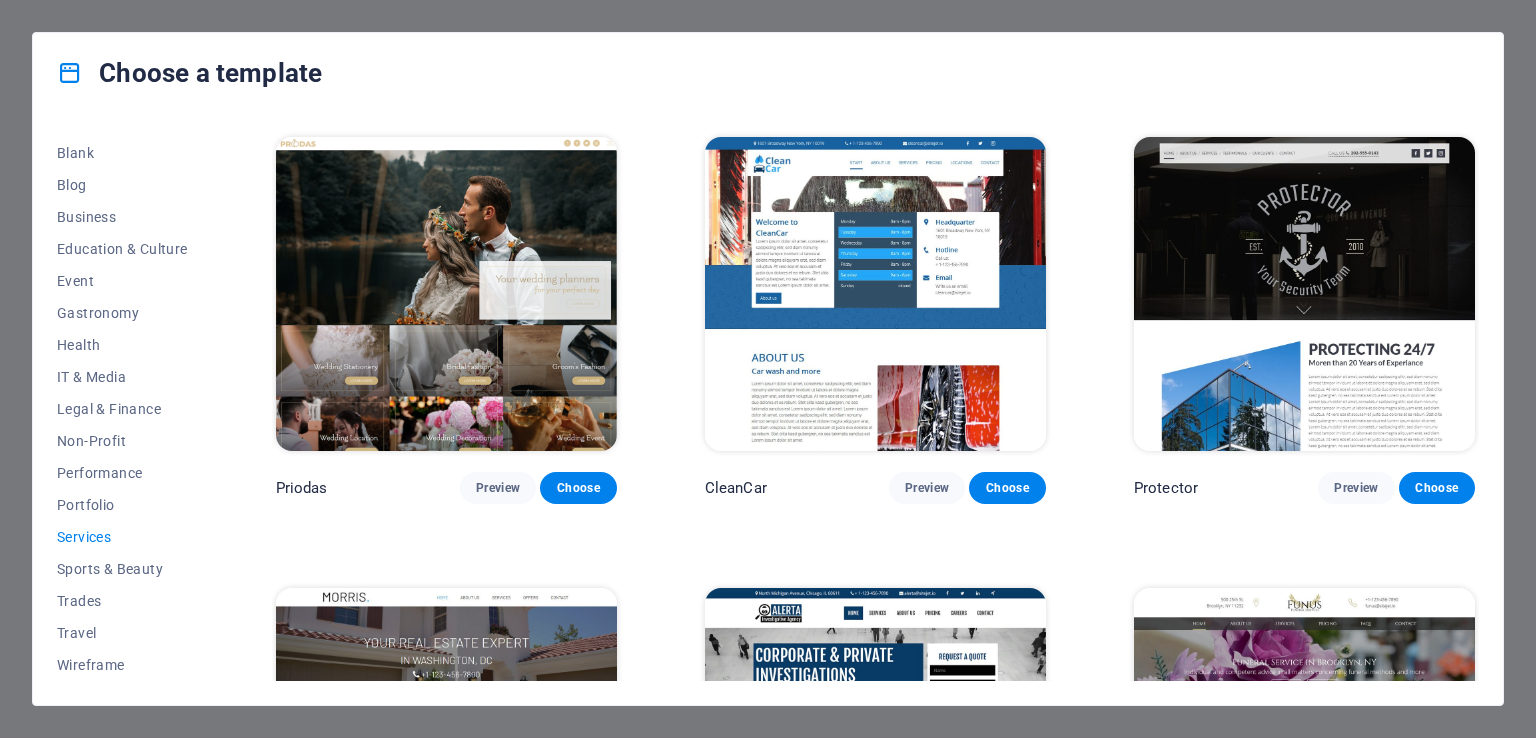 scroll, scrollTop: 1700, scrollLeft: 0, axis: vertical 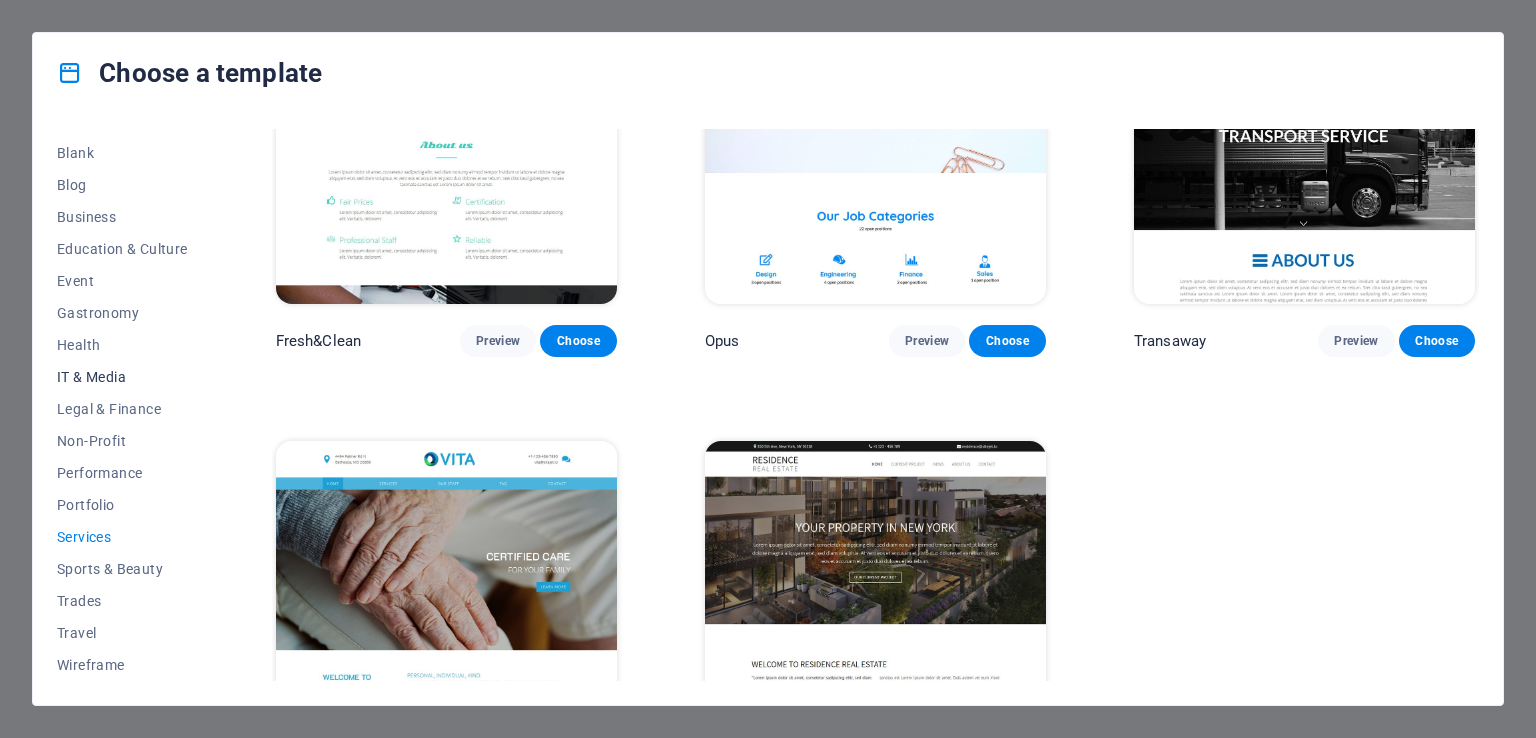 click on "IT & Media" at bounding box center (122, 377) 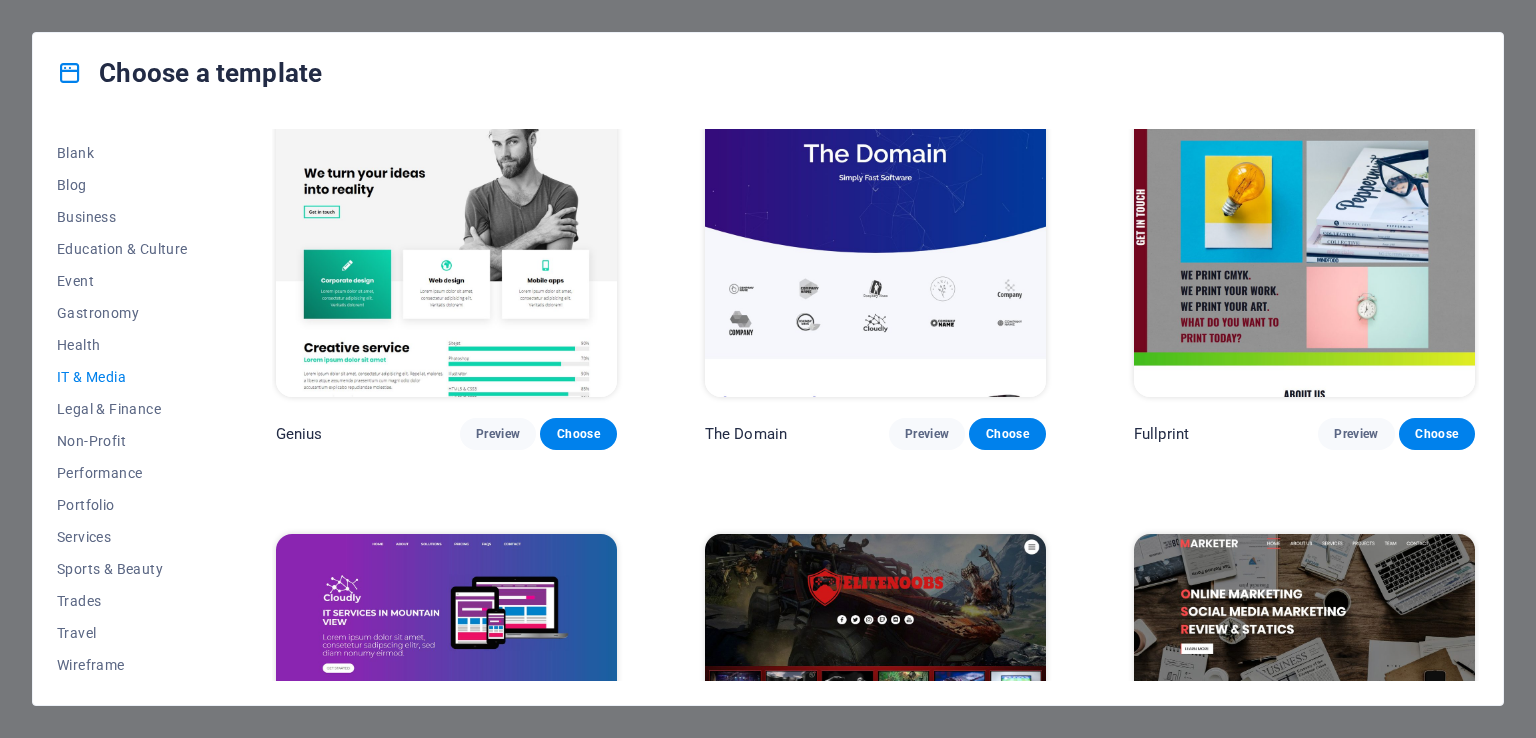 scroll, scrollTop: 765, scrollLeft: 0, axis: vertical 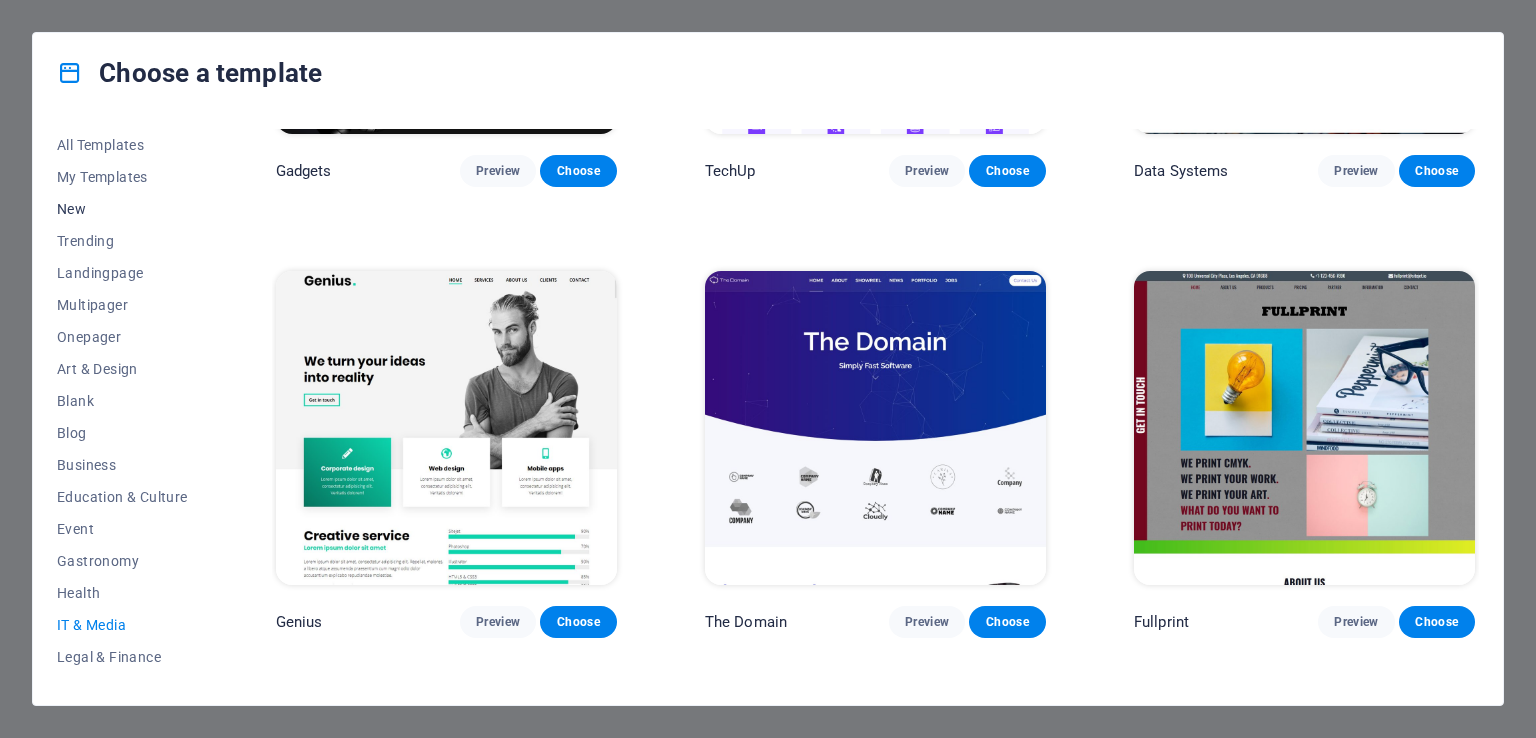click on "New" at bounding box center [122, 209] 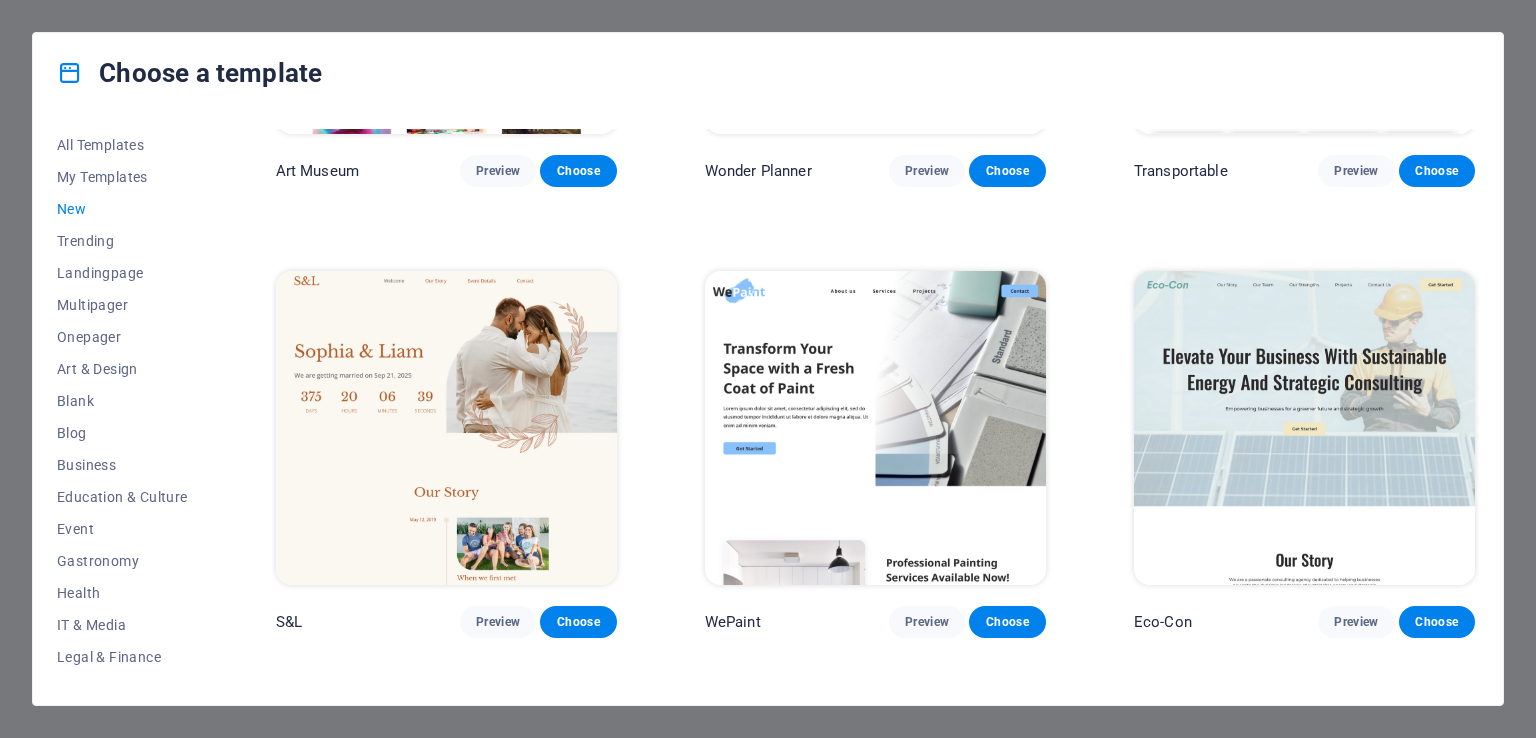 scroll, scrollTop: 765, scrollLeft: 0, axis: vertical 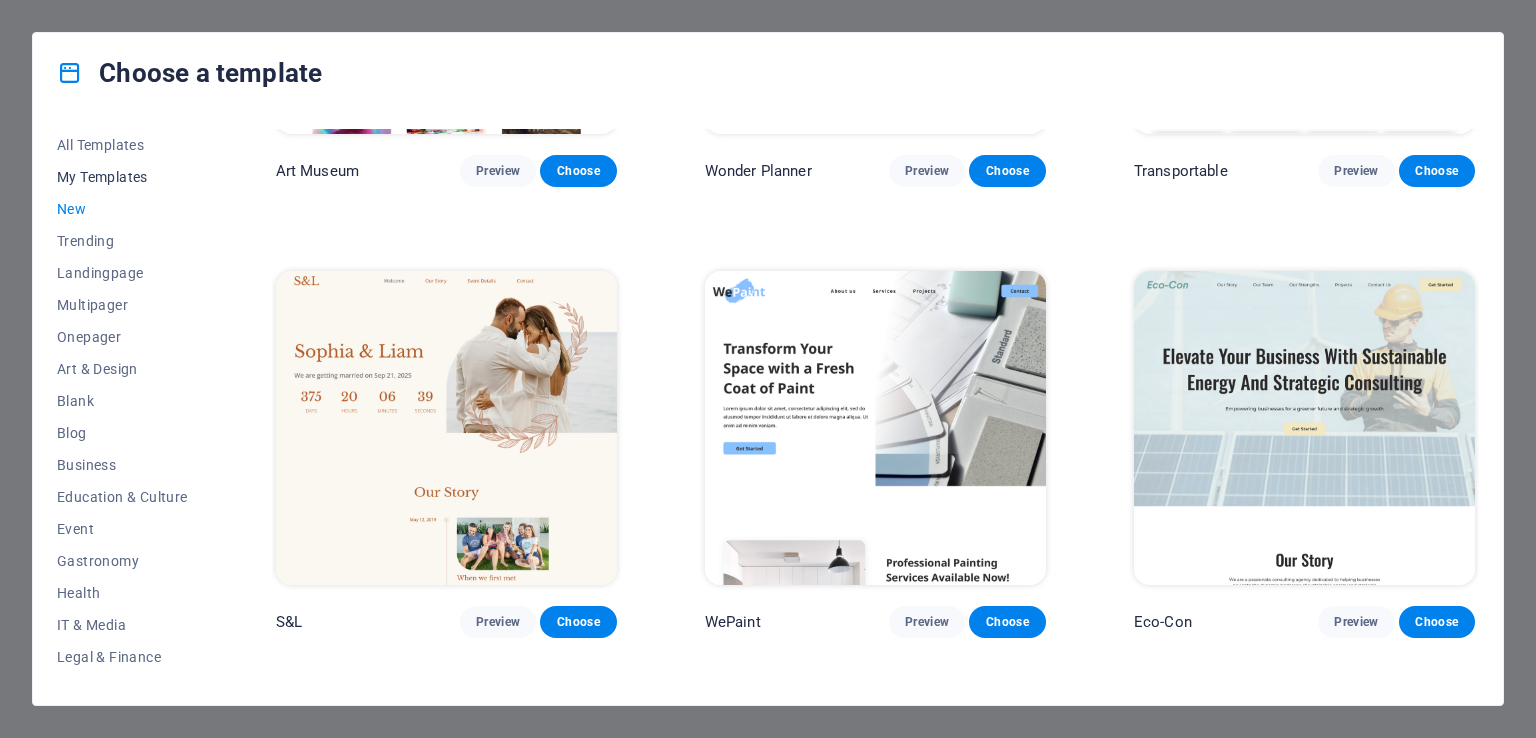 click on "My Templates" at bounding box center [122, 177] 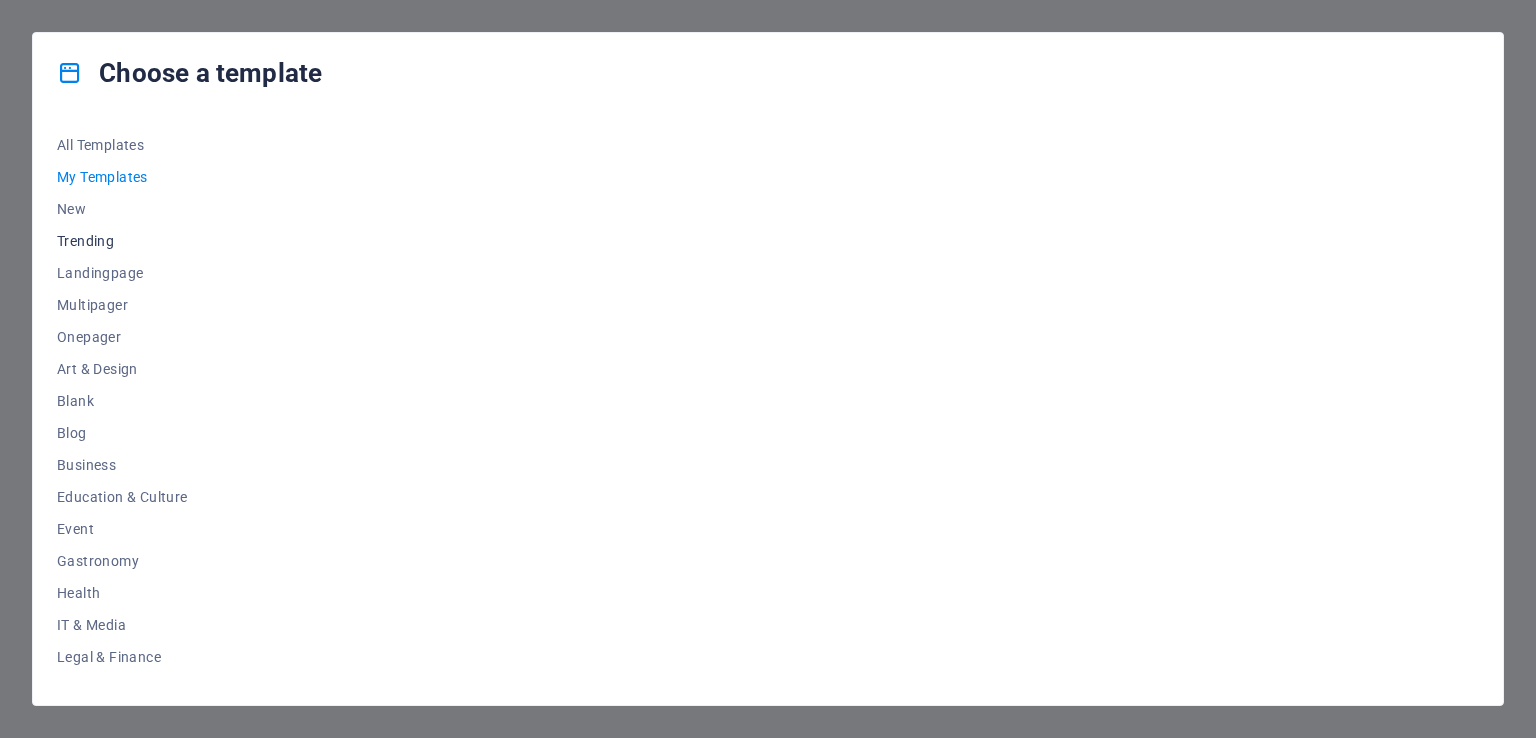 click on "Trending" at bounding box center (122, 241) 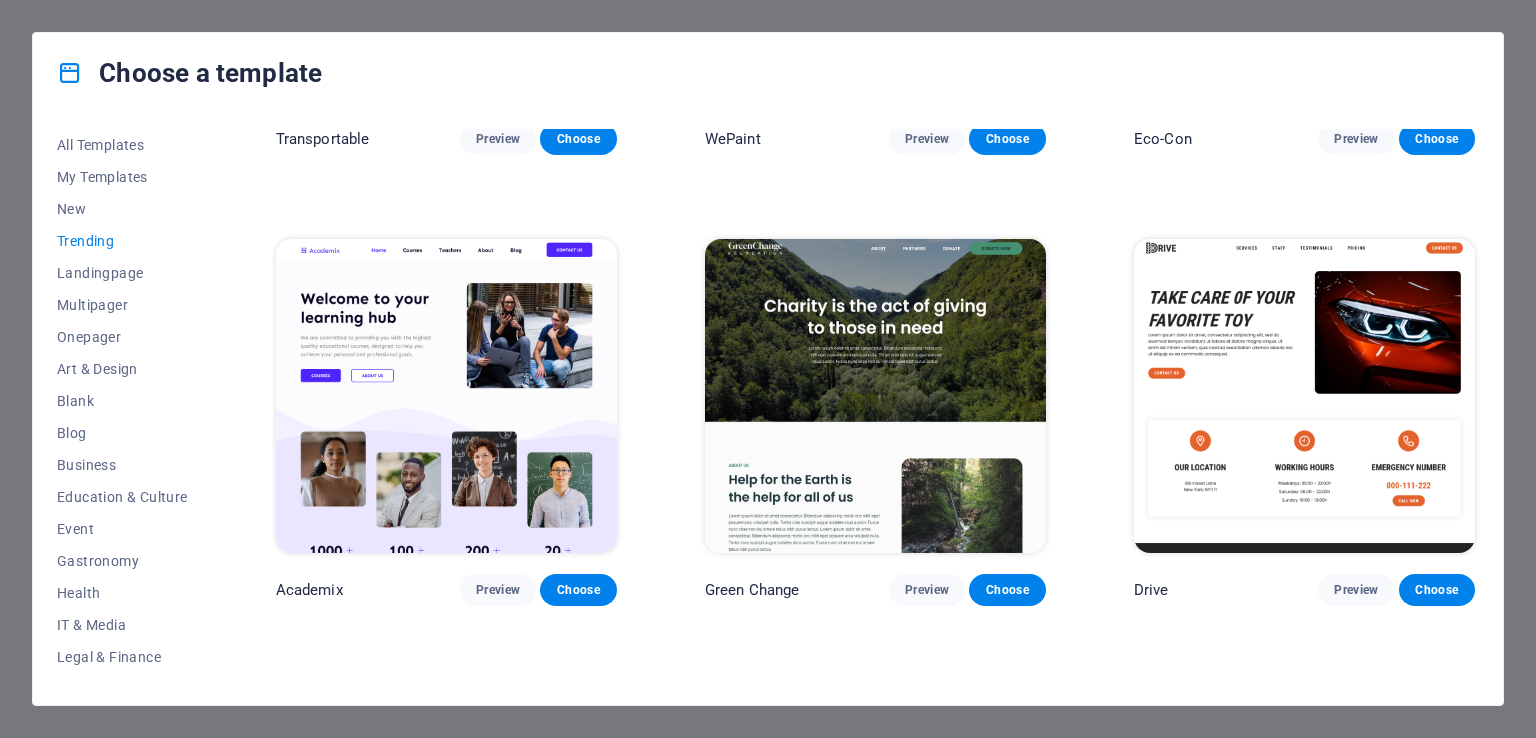 scroll, scrollTop: 800, scrollLeft: 0, axis: vertical 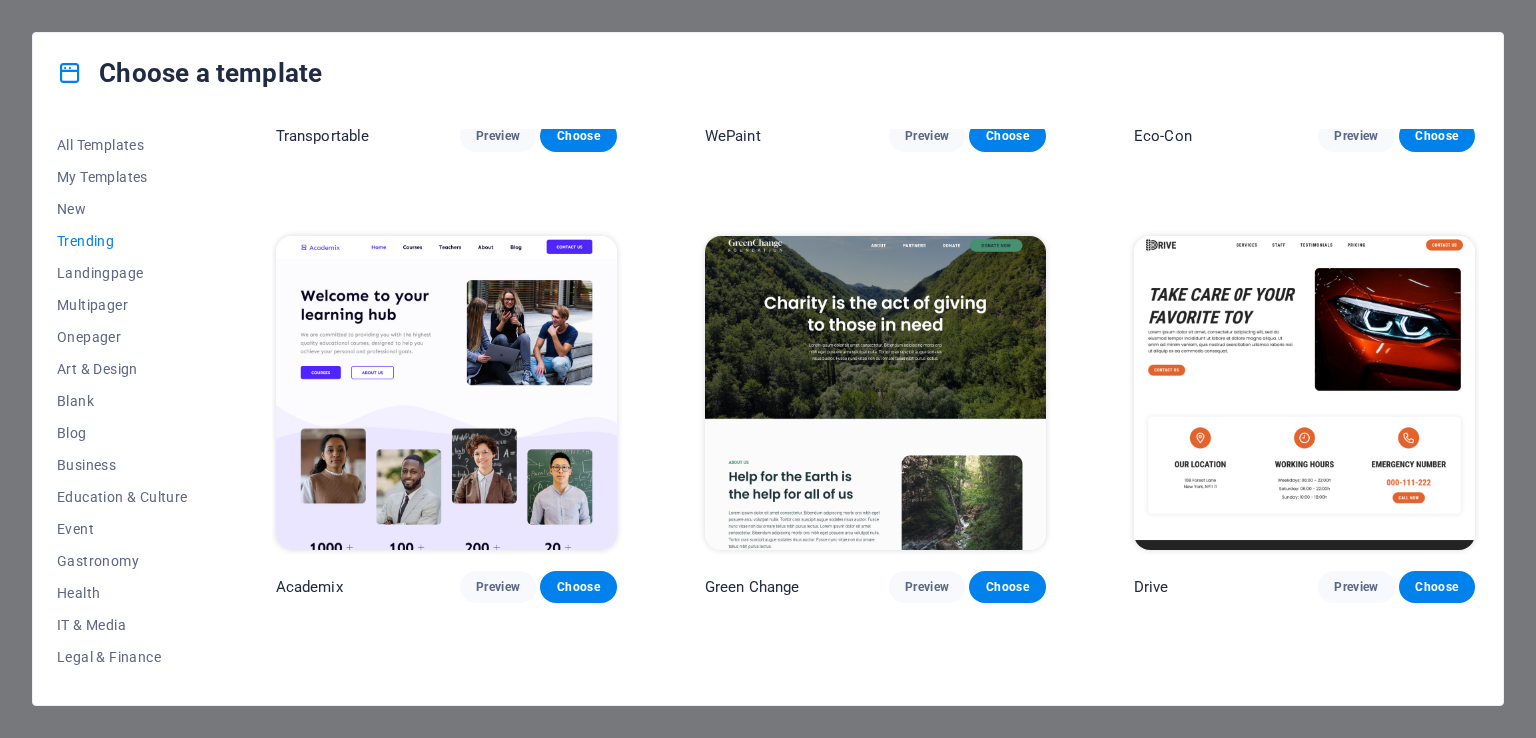 click on "Choose a template All Templates My Templates New Trending Landingpage Multipager Onepager Art & Design Blank Blog Business Education & Culture Event Gastronomy Health IT & Media Legal & Finance Non-Profit Performance Portfolio Services Sports & Beauty Trades Travel Wireframe Peoneera Preview Choose Art Museum Preview Choose Wonder Planner Preview Choose Transportable Preview Choose WePaint Preview Choose Eco-Con Preview Choose Academix Preview Choose Green Change Preview Choose Drive Preview Choose Gadgets Preview Choose Wireframe One Preview Choose Genius Preview Choose The Domain Preview Choose CarCity Preview Choose Coming Soon Preview Choose Blank Preview Choose" at bounding box center [768, 369] 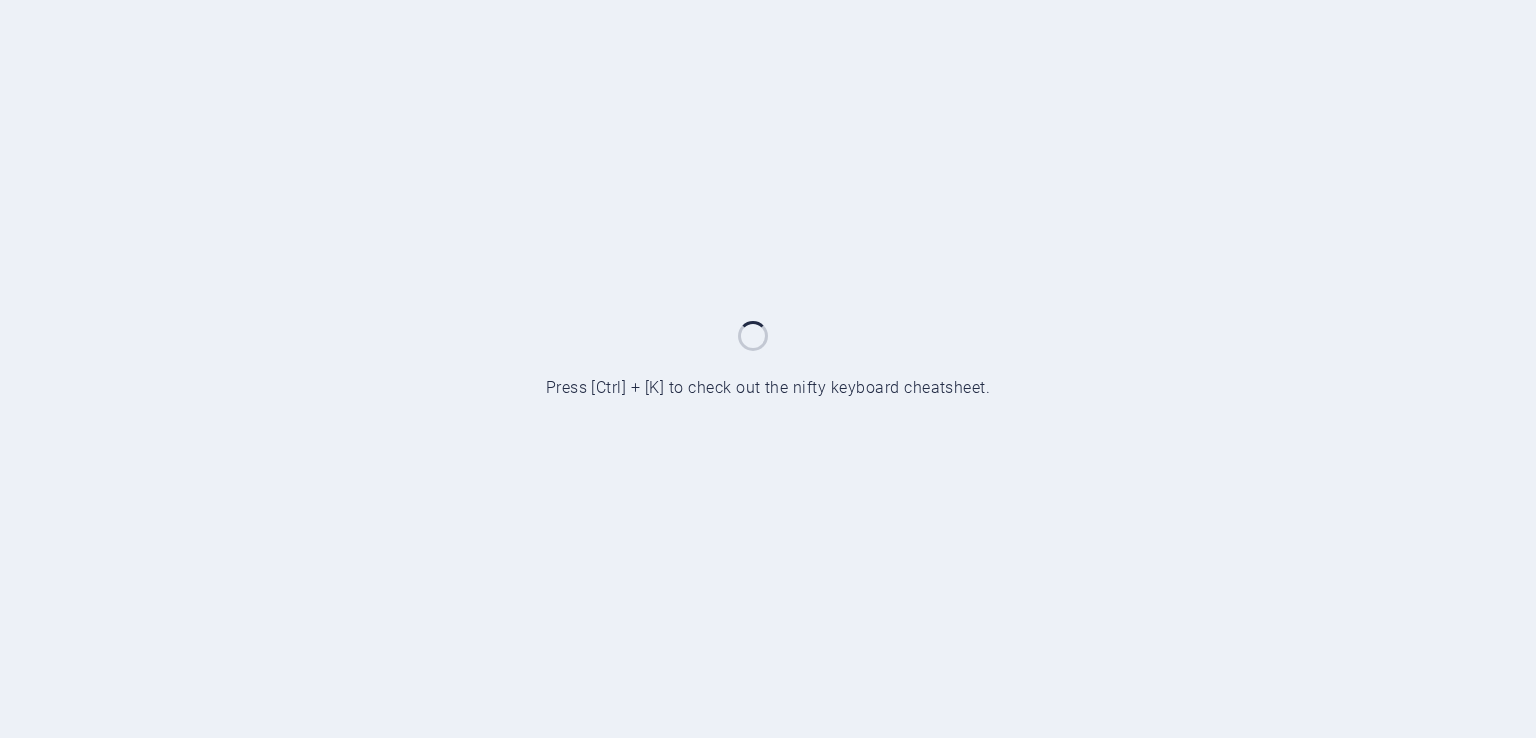 scroll, scrollTop: 0, scrollLeft: 0, axis: both 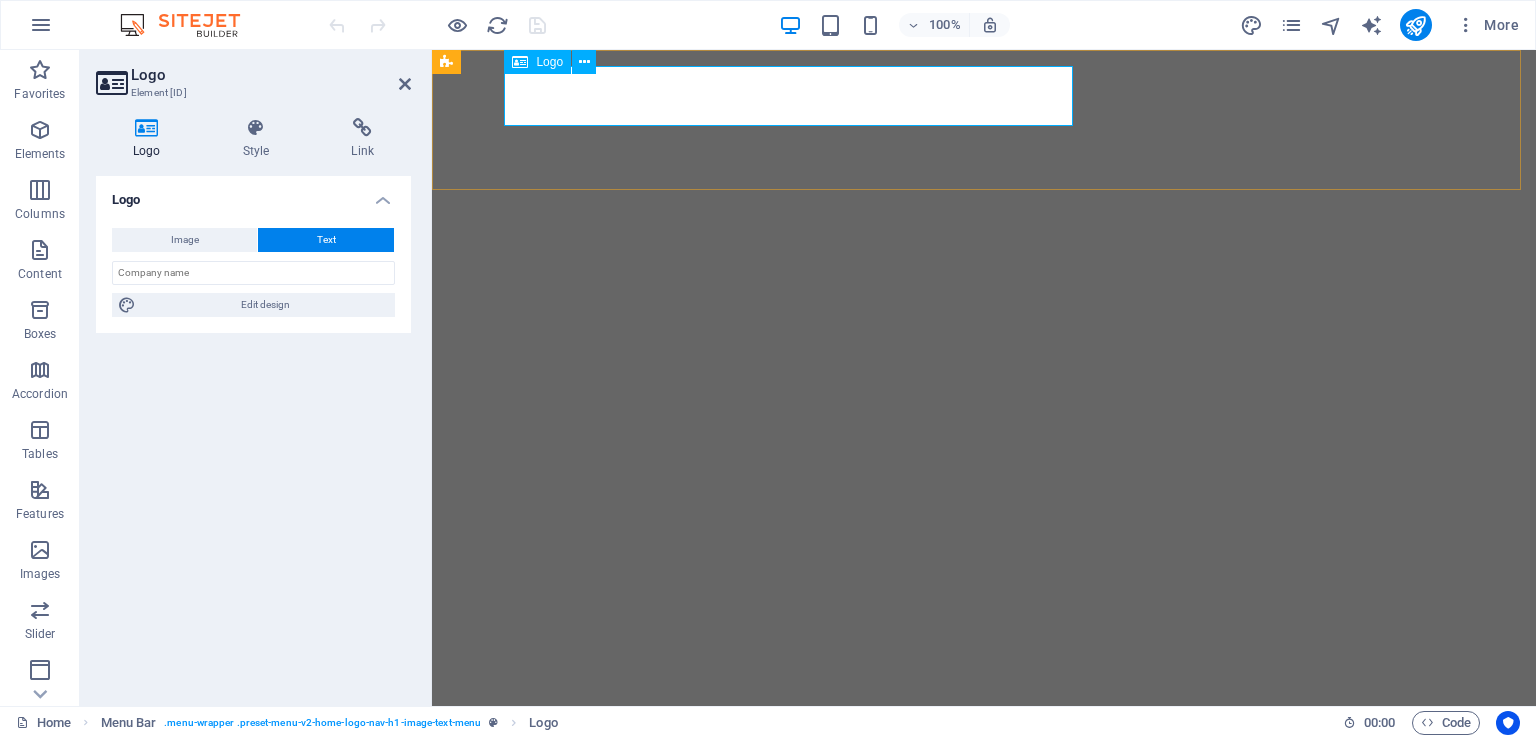 click on "Logo" at bounding box center (549, 62) 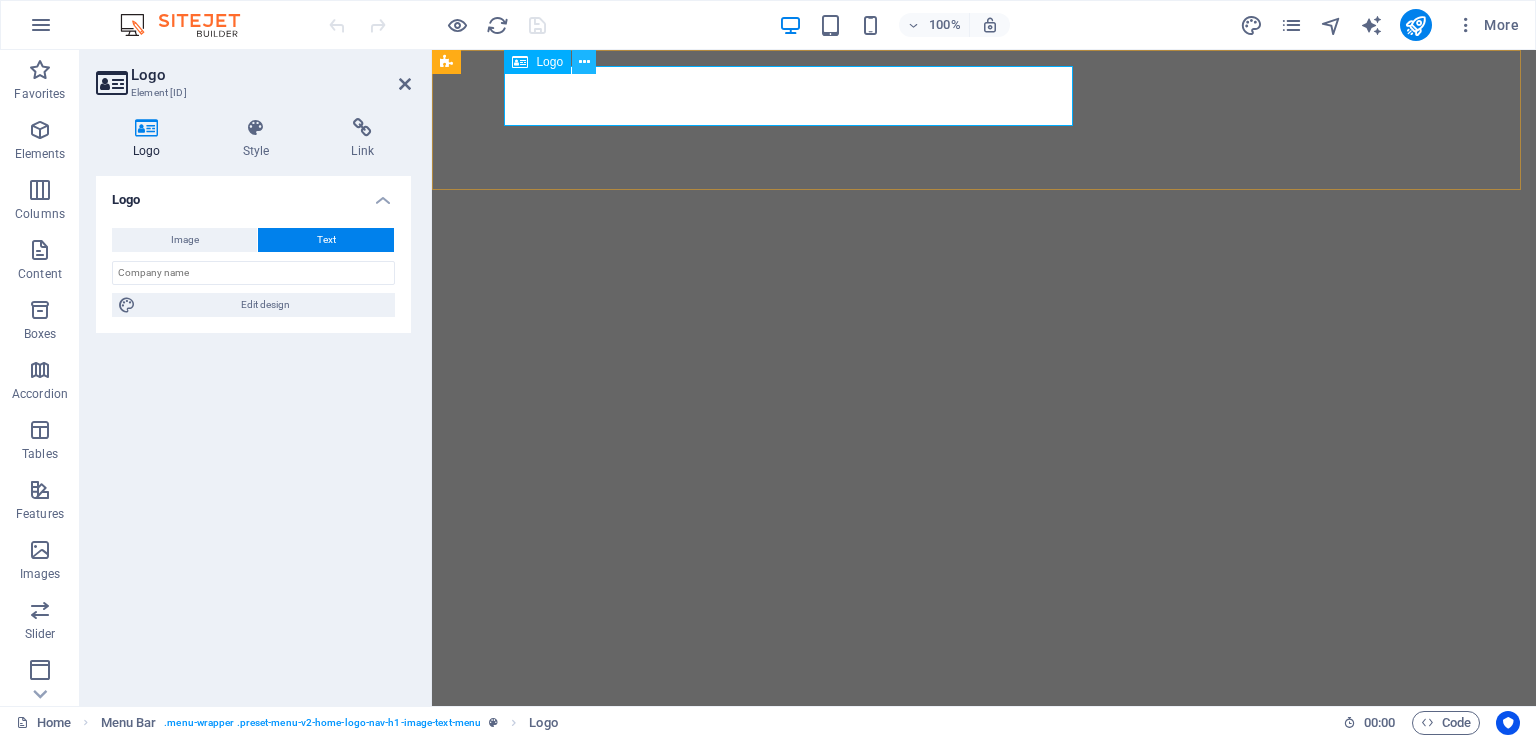 click at bounding box center (584, 62) 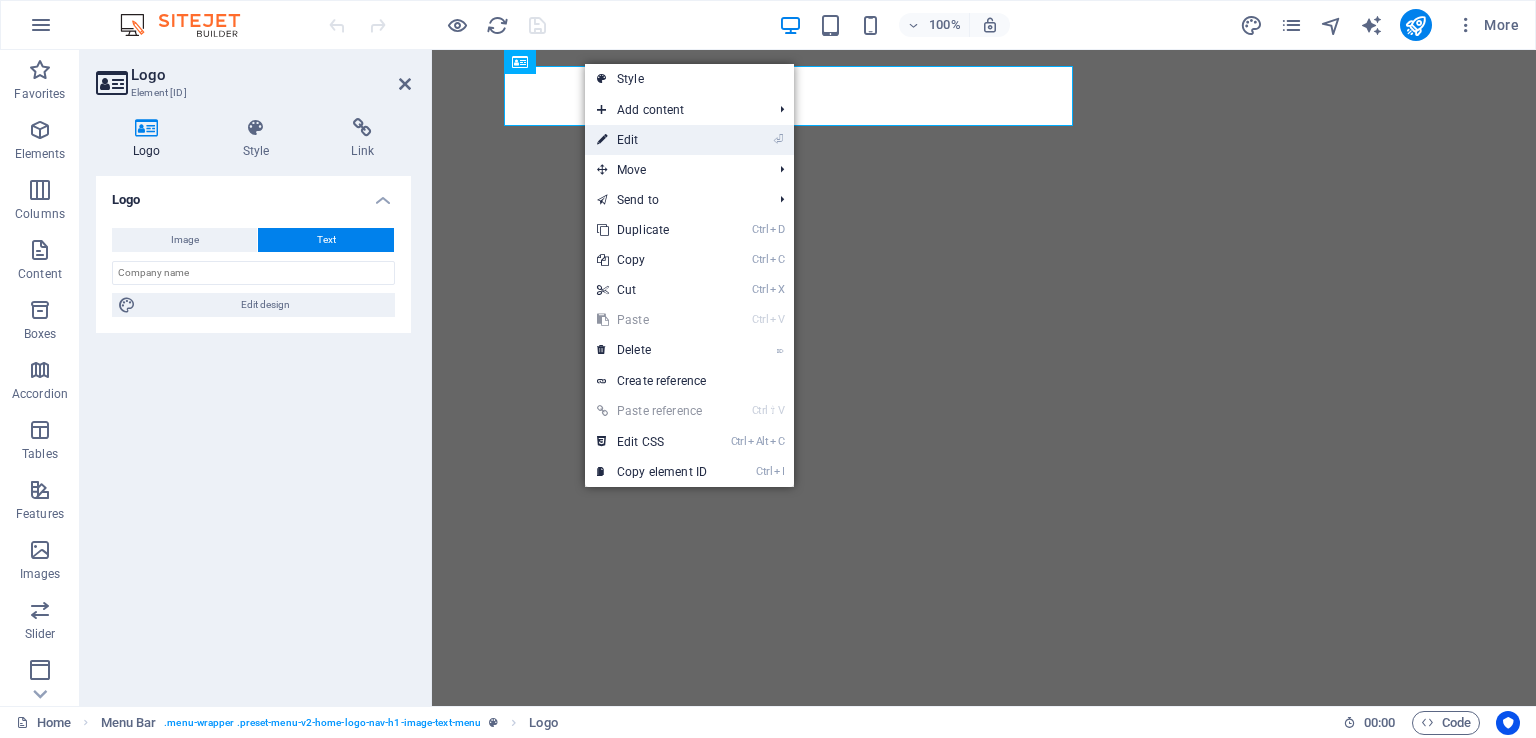 click on "⏎  Edit" at bounding box center (652, 140) 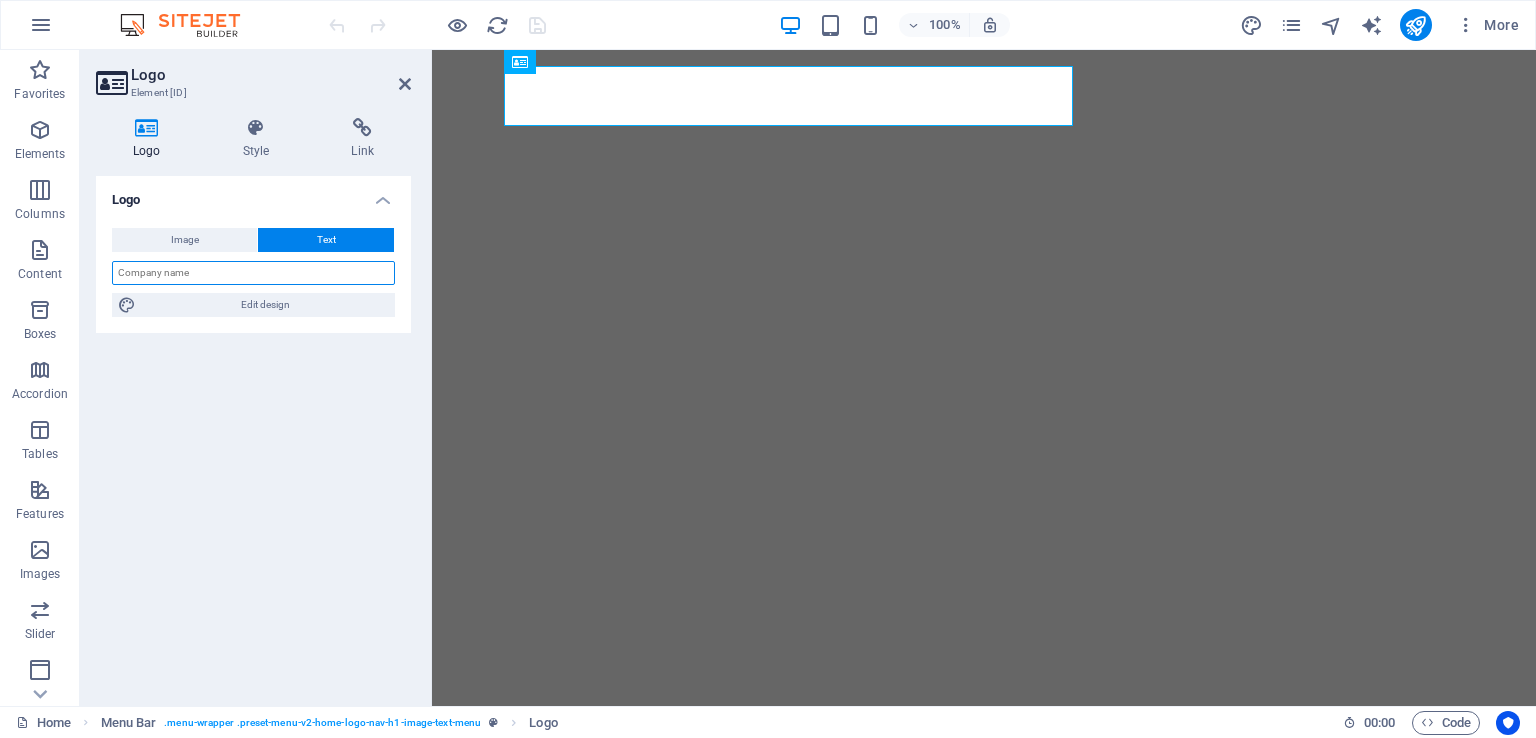 click at bounding box center [253, 273] 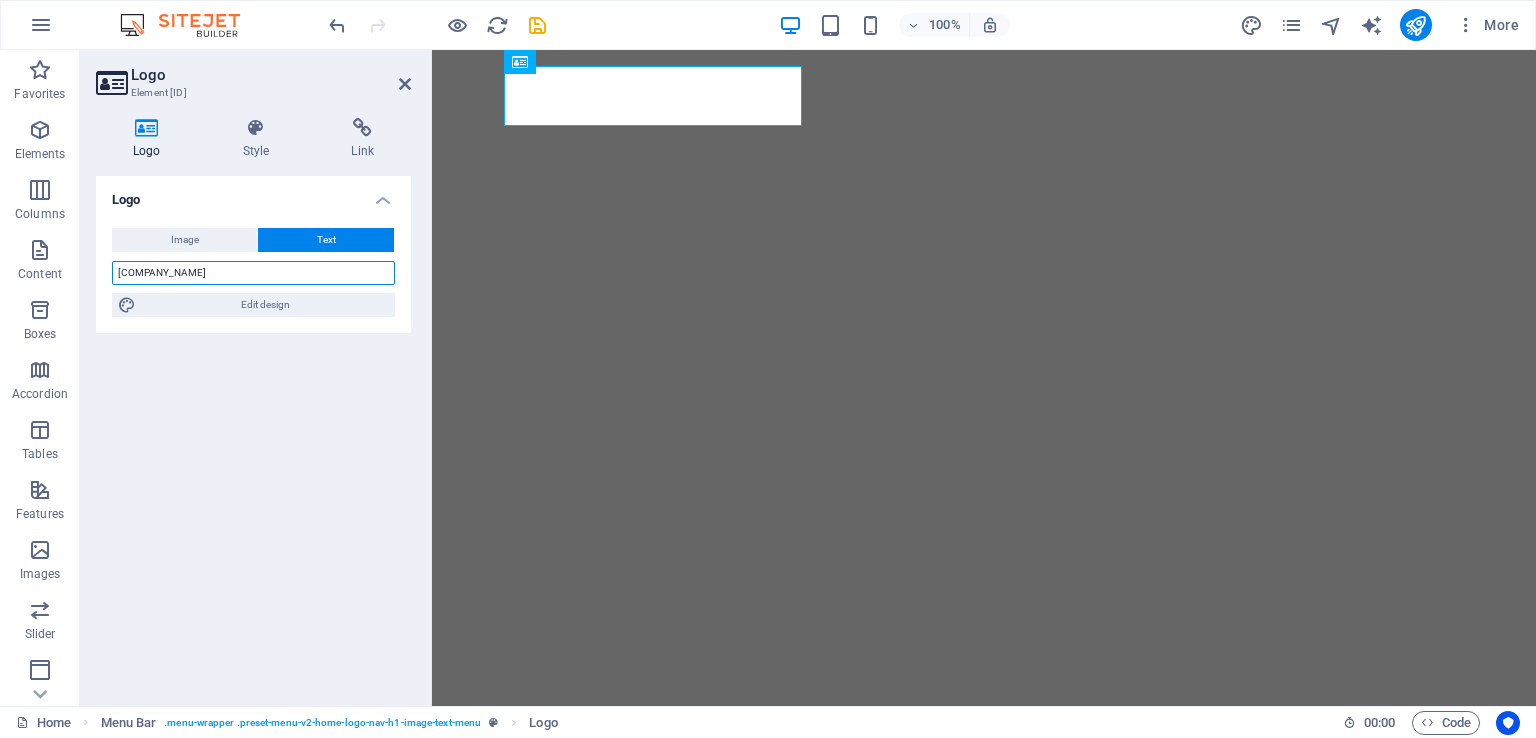 drag, startPoint x: 172, startPoint y: 276, endPoint x: 146, endPoint y: 281, distance: 26.476404 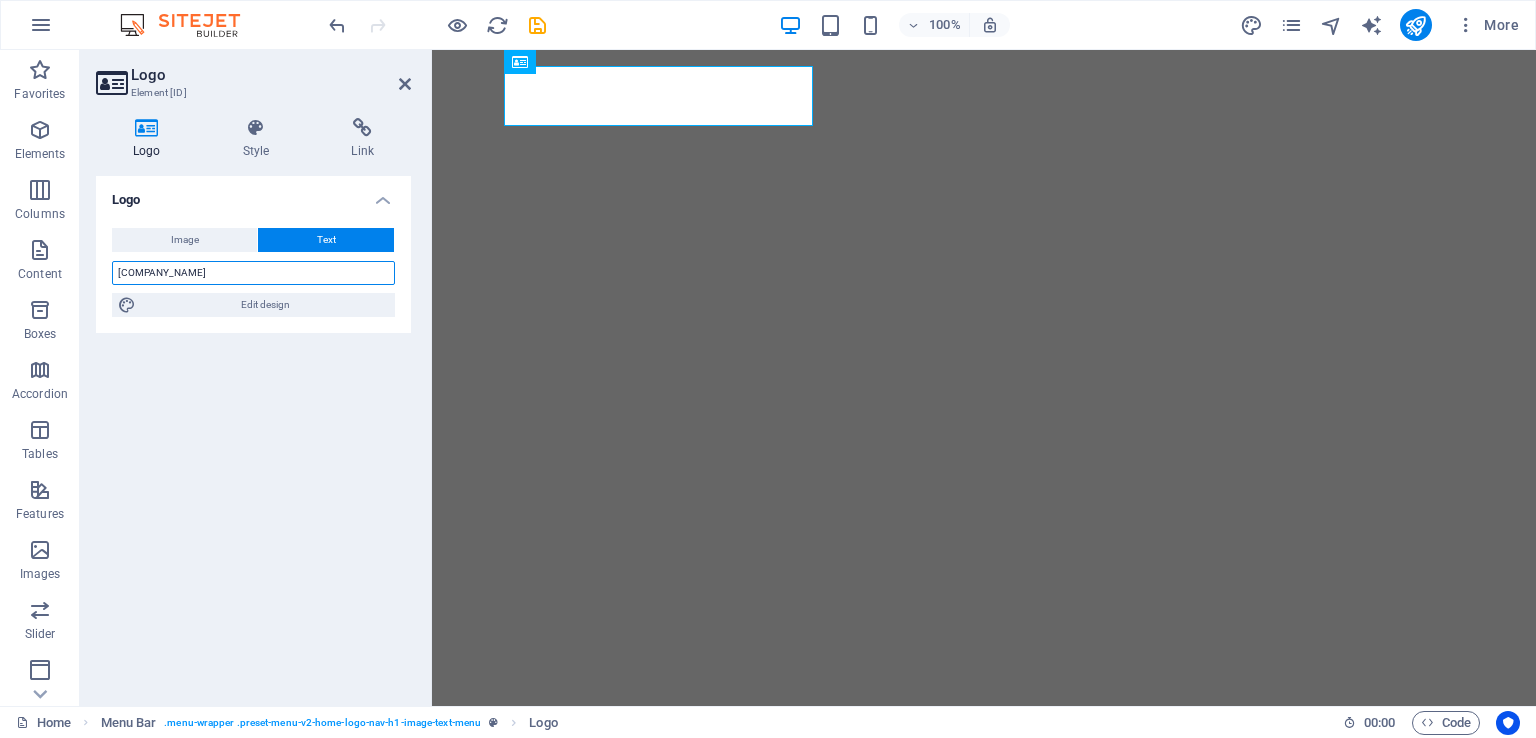 type on "[COMPANY_NAME]" 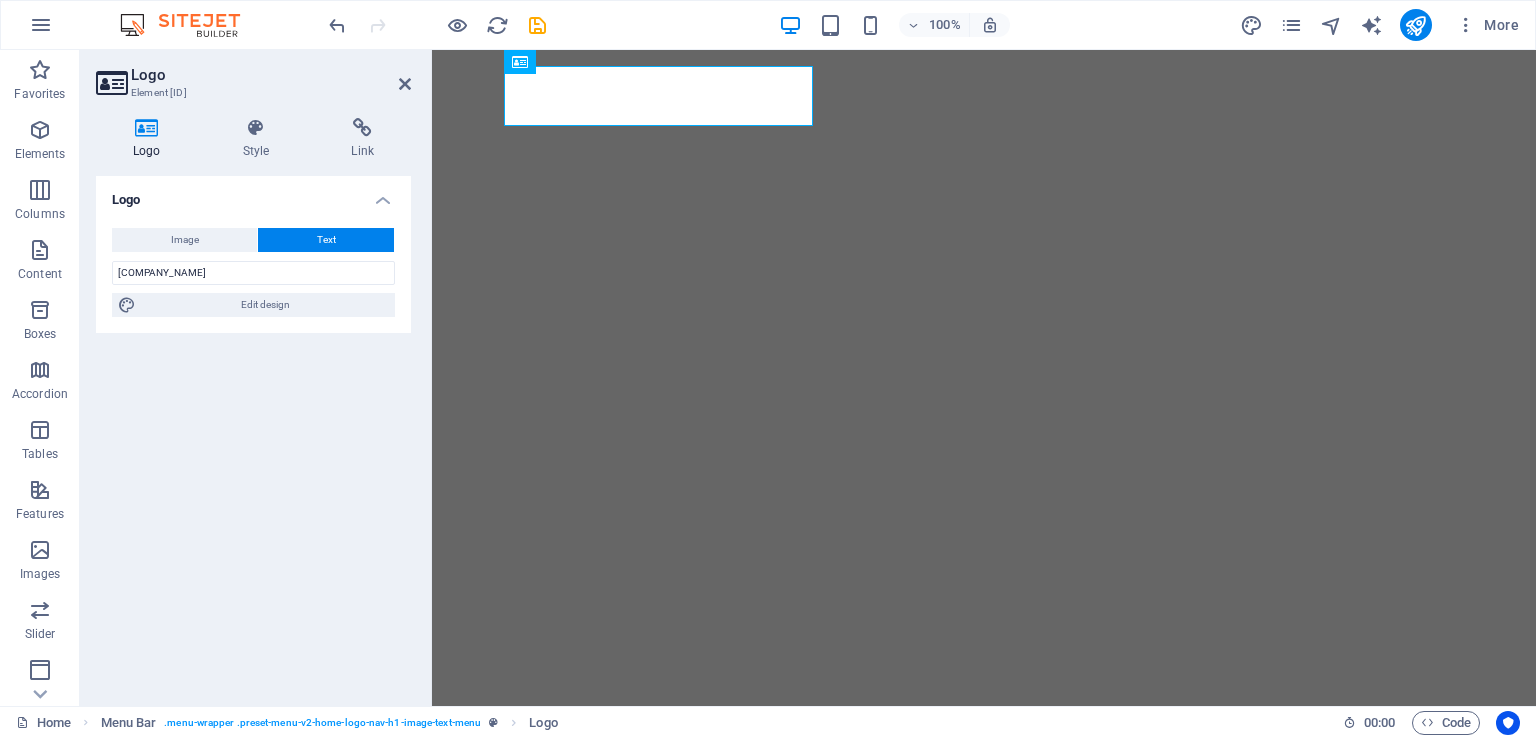 click on "Logo Image Text Drag files here, click to choose files or select files from Files or our free stock photos & videos Select files from the file manager, stock photos, or upload file(s) Upload Width Default auto px rem % em vh vw Fit image Automatically fit image to a fixed width and height Height Default auto px Alignment Lazyload Loading images after the page loads improves page speed. Responsive Automatically load retina image and smartphone optimized sizes. Lightbox Use as headline The image will be wrapped in an H1 headline tag. Useful for giving alternative text the weight of an H1 headline, e.g. for the logo. Leave unchecked if uncertain. Optimized Images are compressed to improve page speed. Position Direction Custom X offset 50 px rem % vh vw Y offset 50 px rem % vh vw Edit design Text Float No float Image left Image right Determine how text should behave around the image. Text Alternative text Image caption Paragraph Format Normal Heading 1 Heading 2 Heading 3 Heading 4 Heading 5 8" at bounding box center (253, 433) 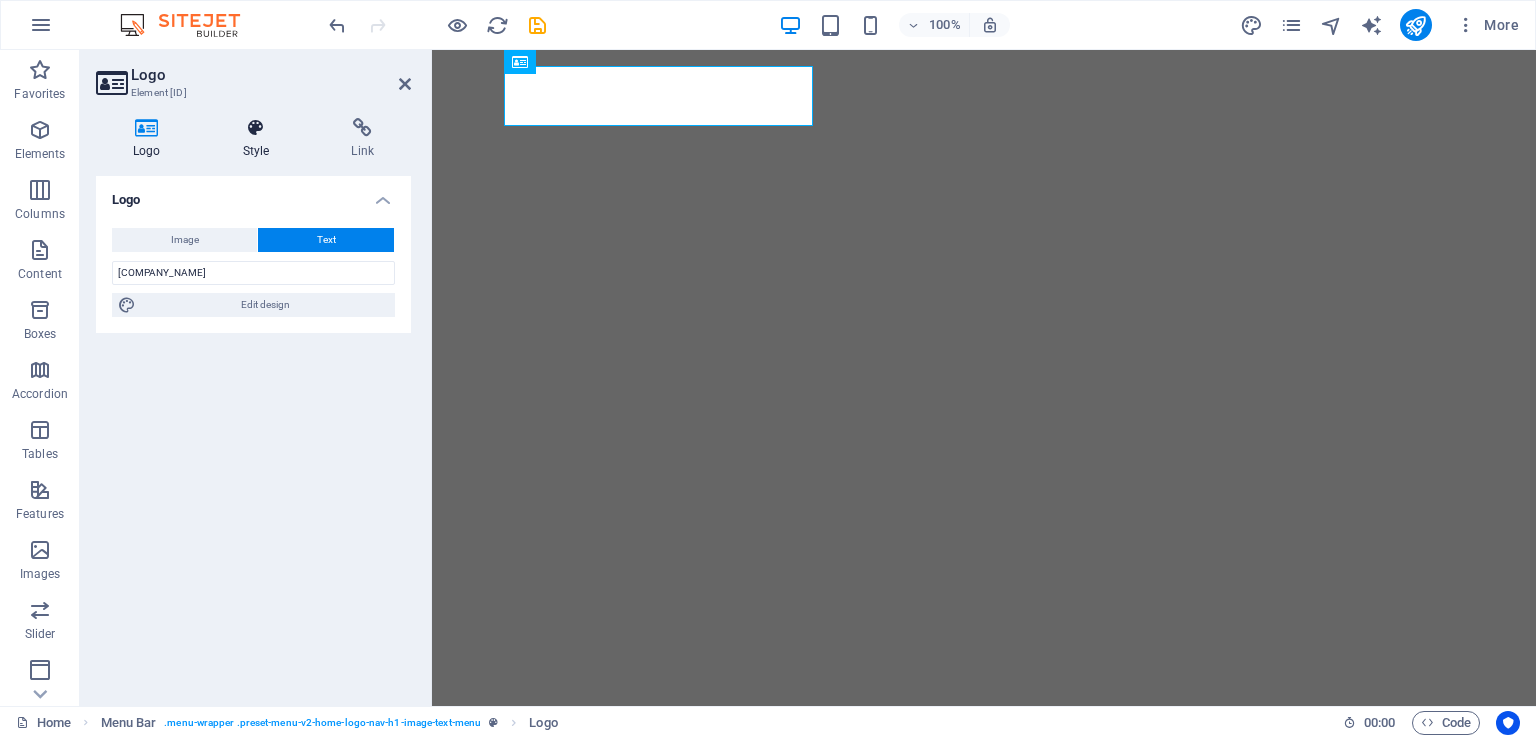 click on "Style" at bounding box center (260, 139) 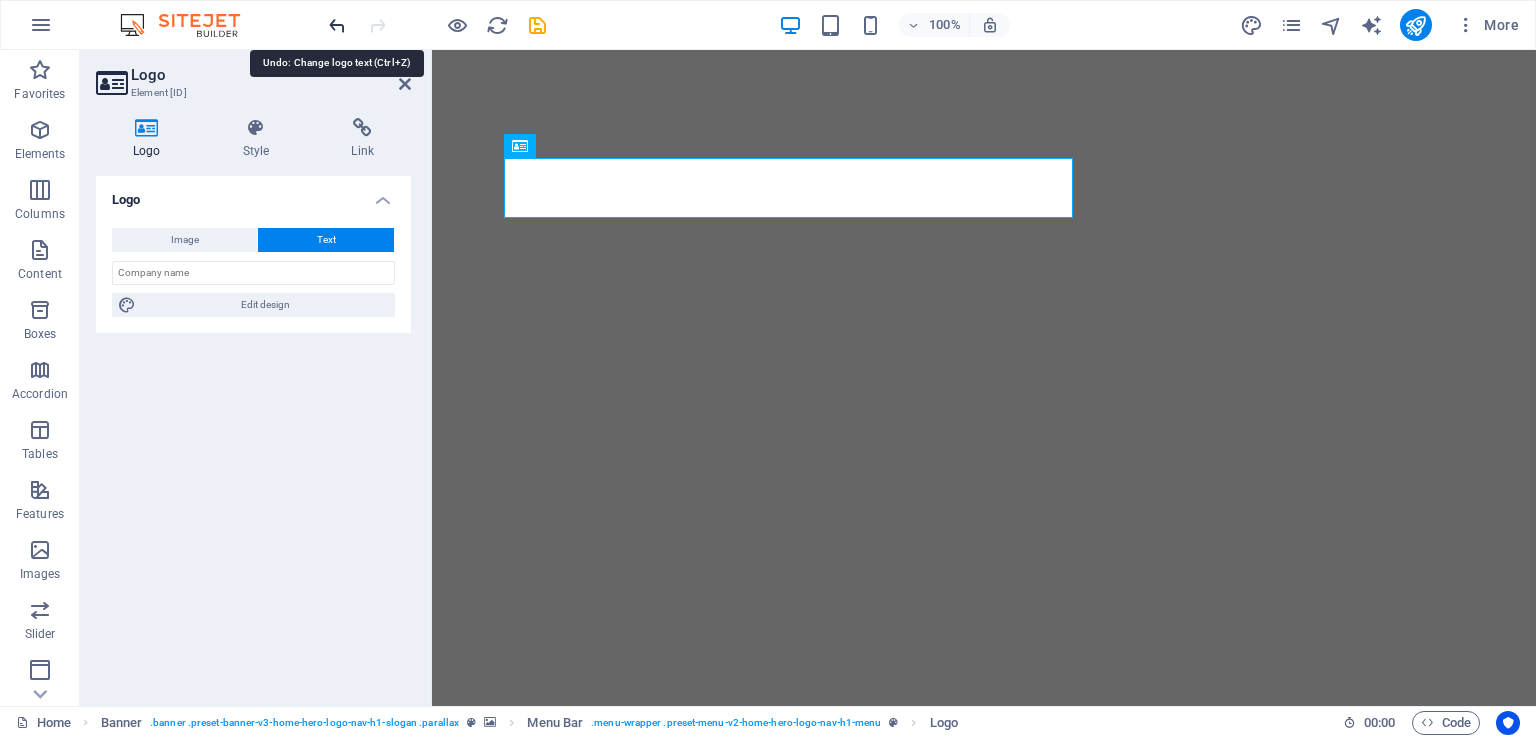 click at bounding box center [337, 25] 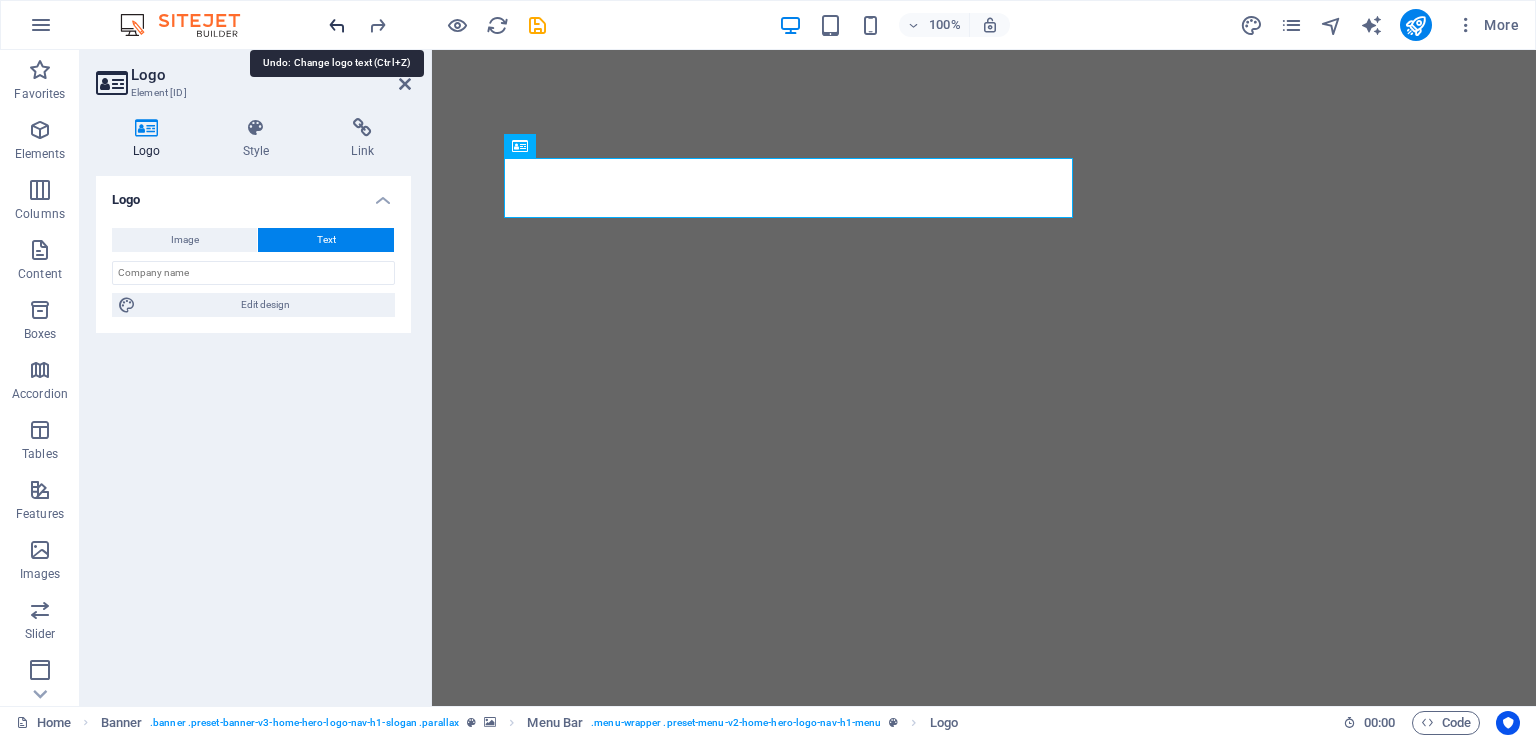 click at bounding box center (337, 25) 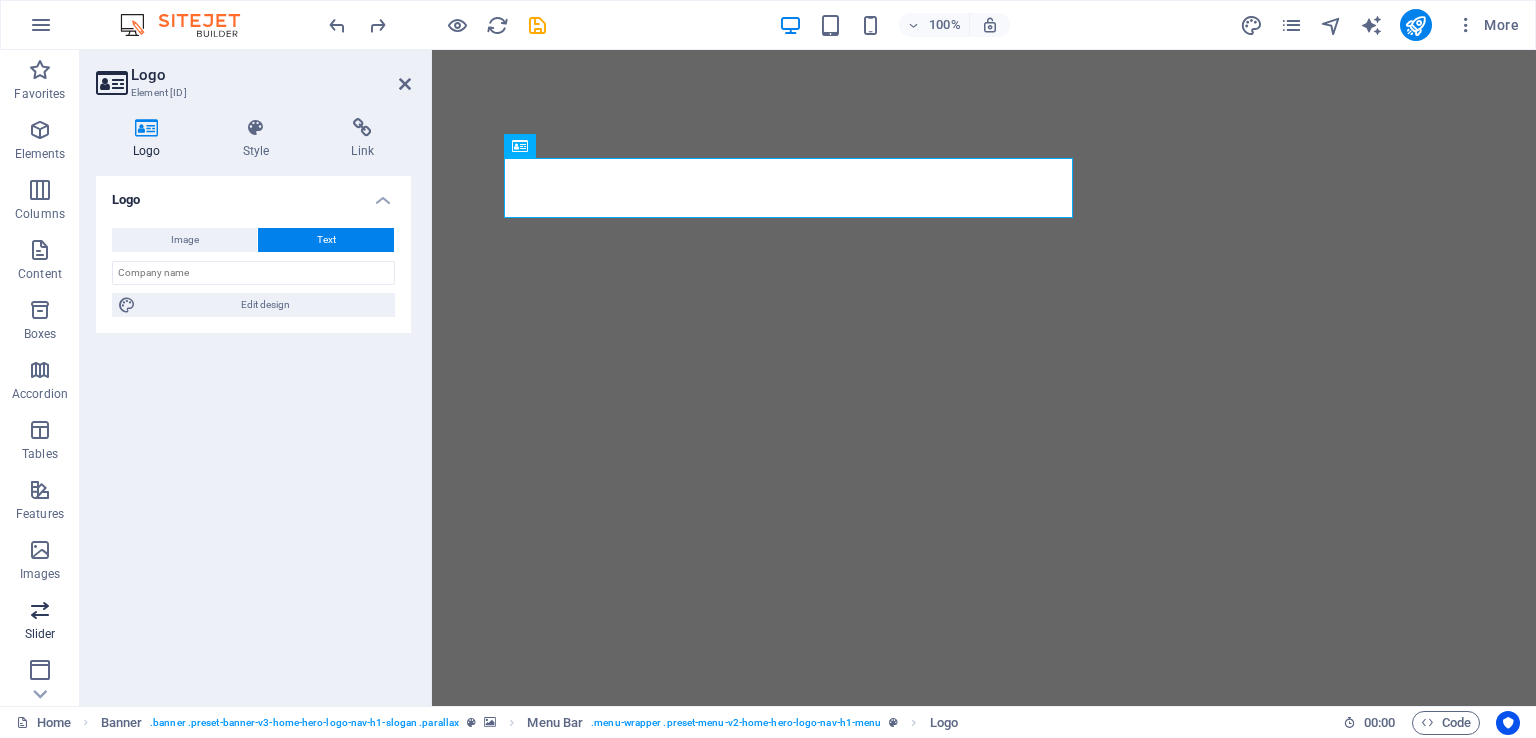 scroll, scrollTop: 244, scrollLeft: 0, axis: vertical 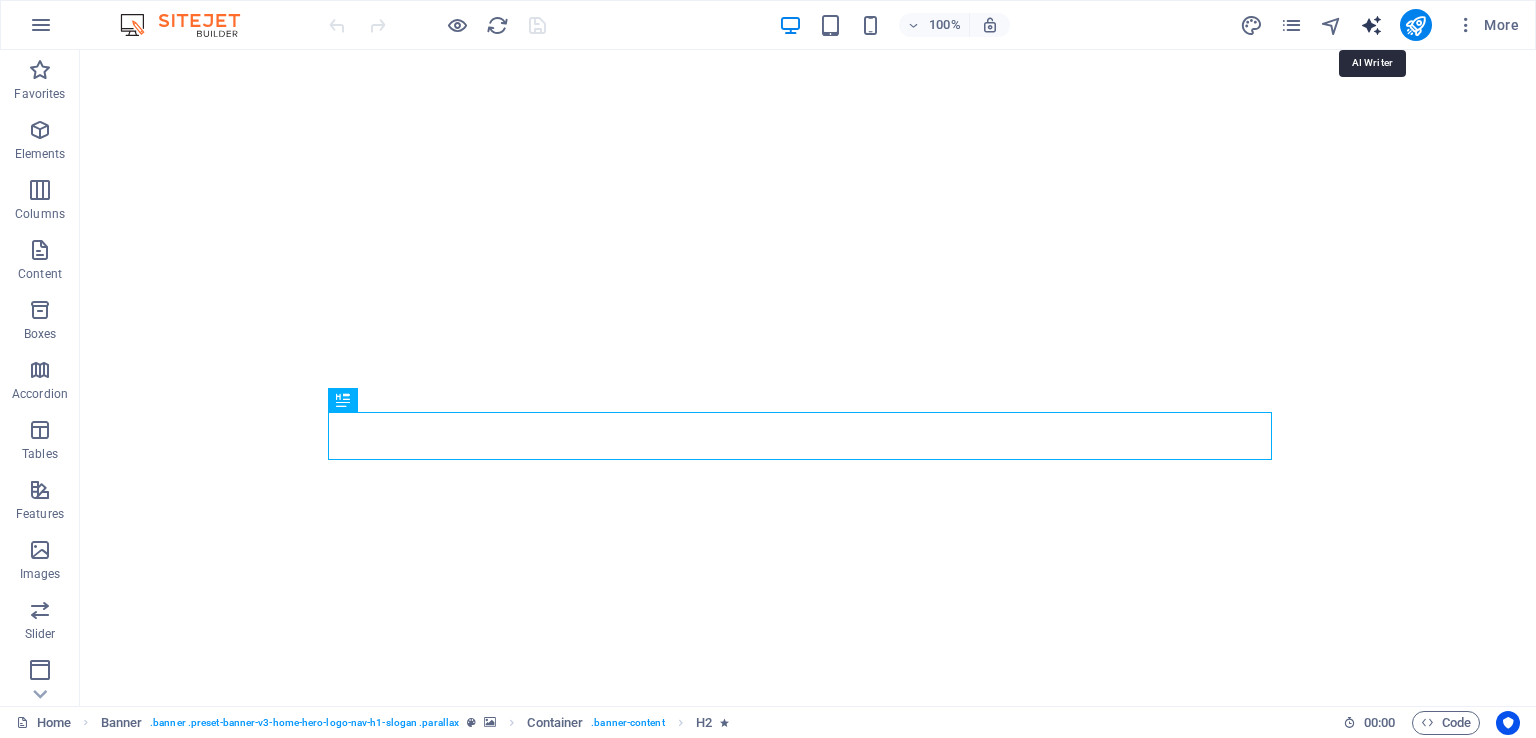 click at bounding box center (1371, 25) 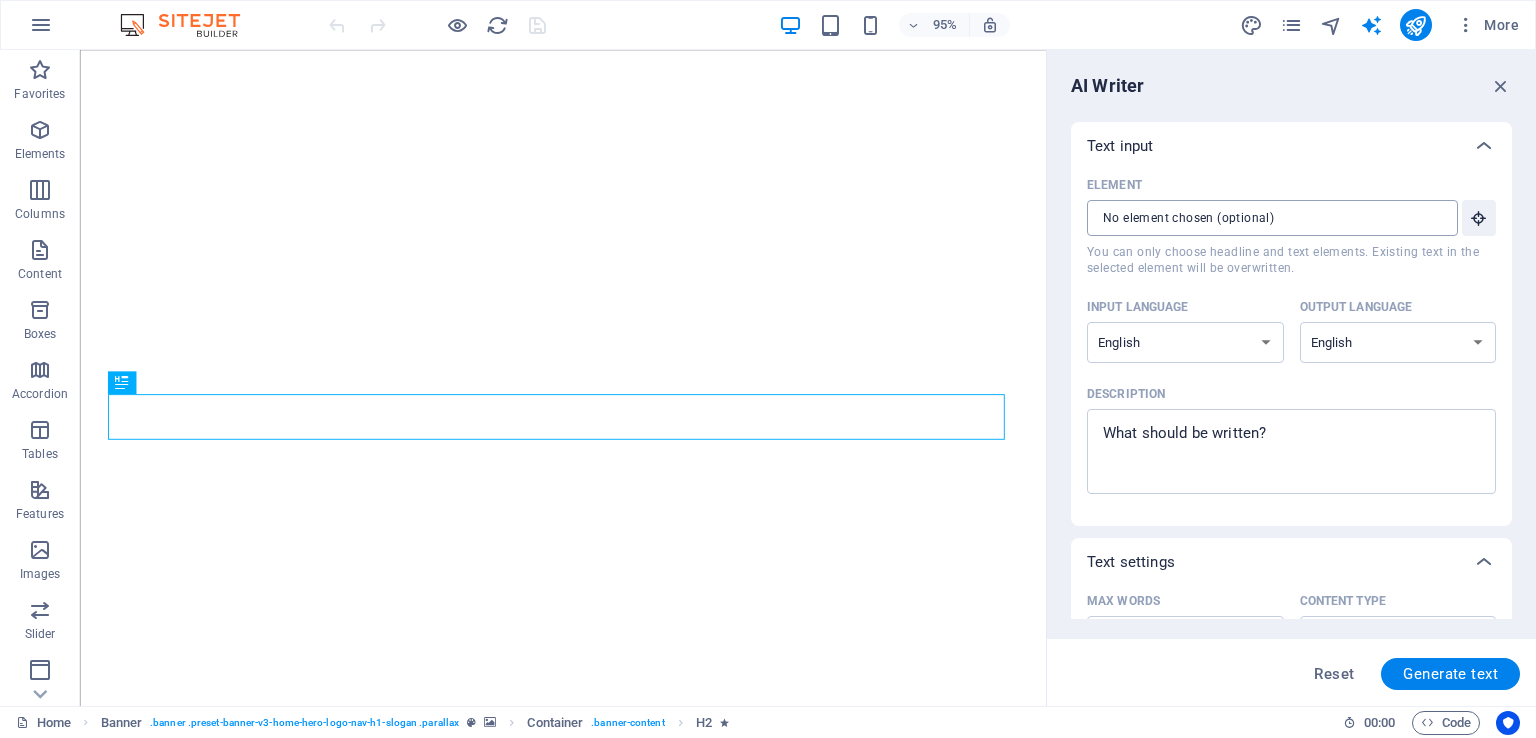 click on "Element ​ You can only choose headline and text elements. Existing text in the selected element will be overwritten." at bounding box center [1265, 218] 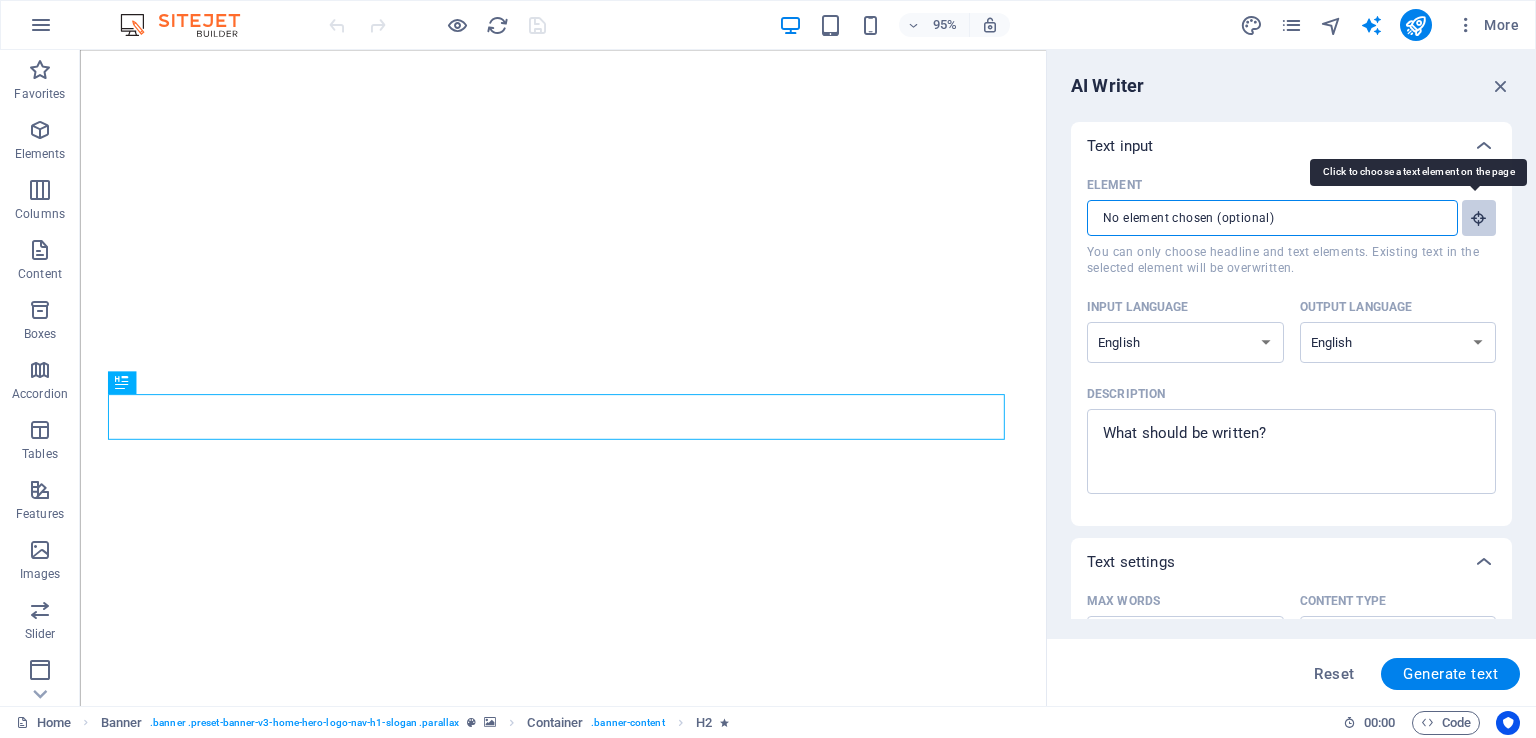 click at bounding box center [1479, 218] 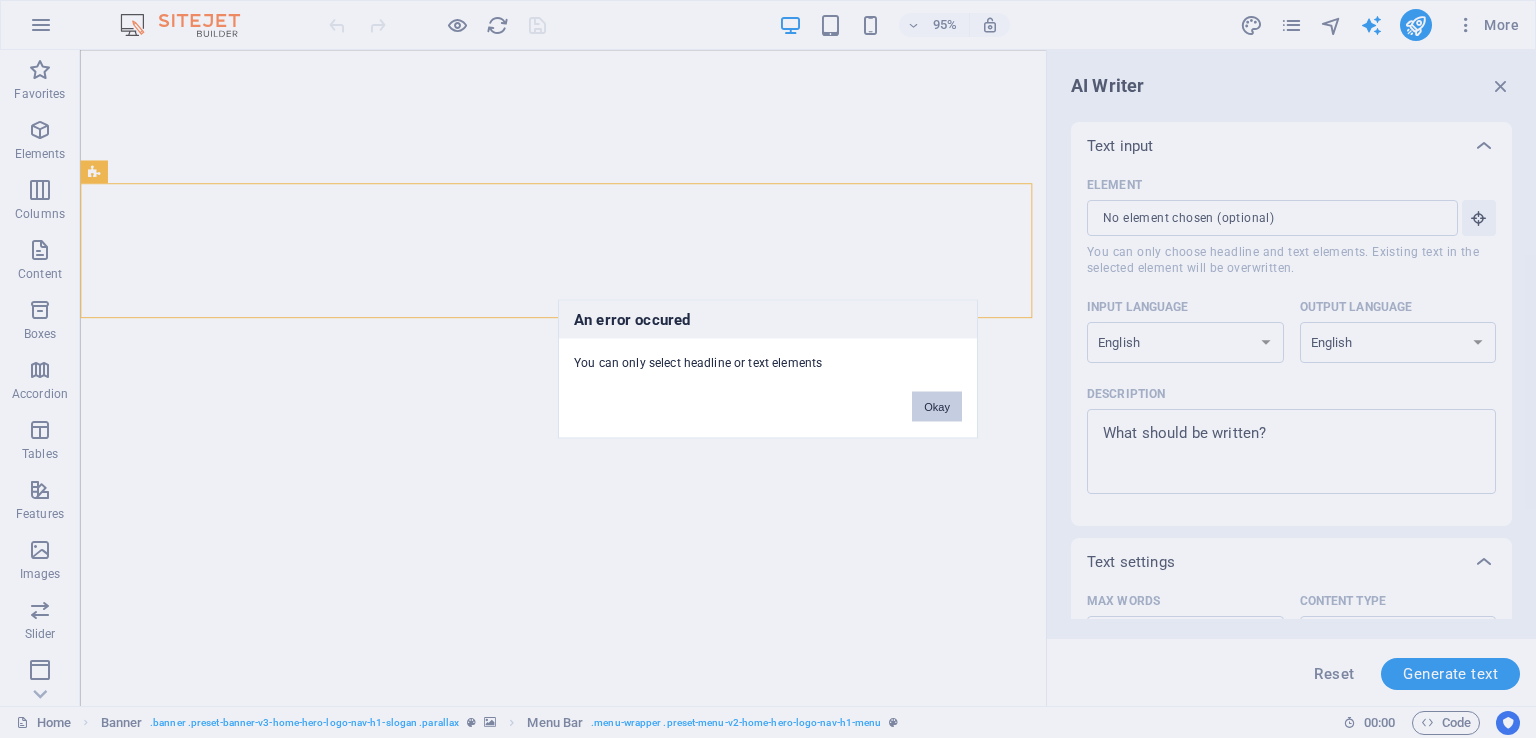 click on "Okay" at bounding box center [937, 407] 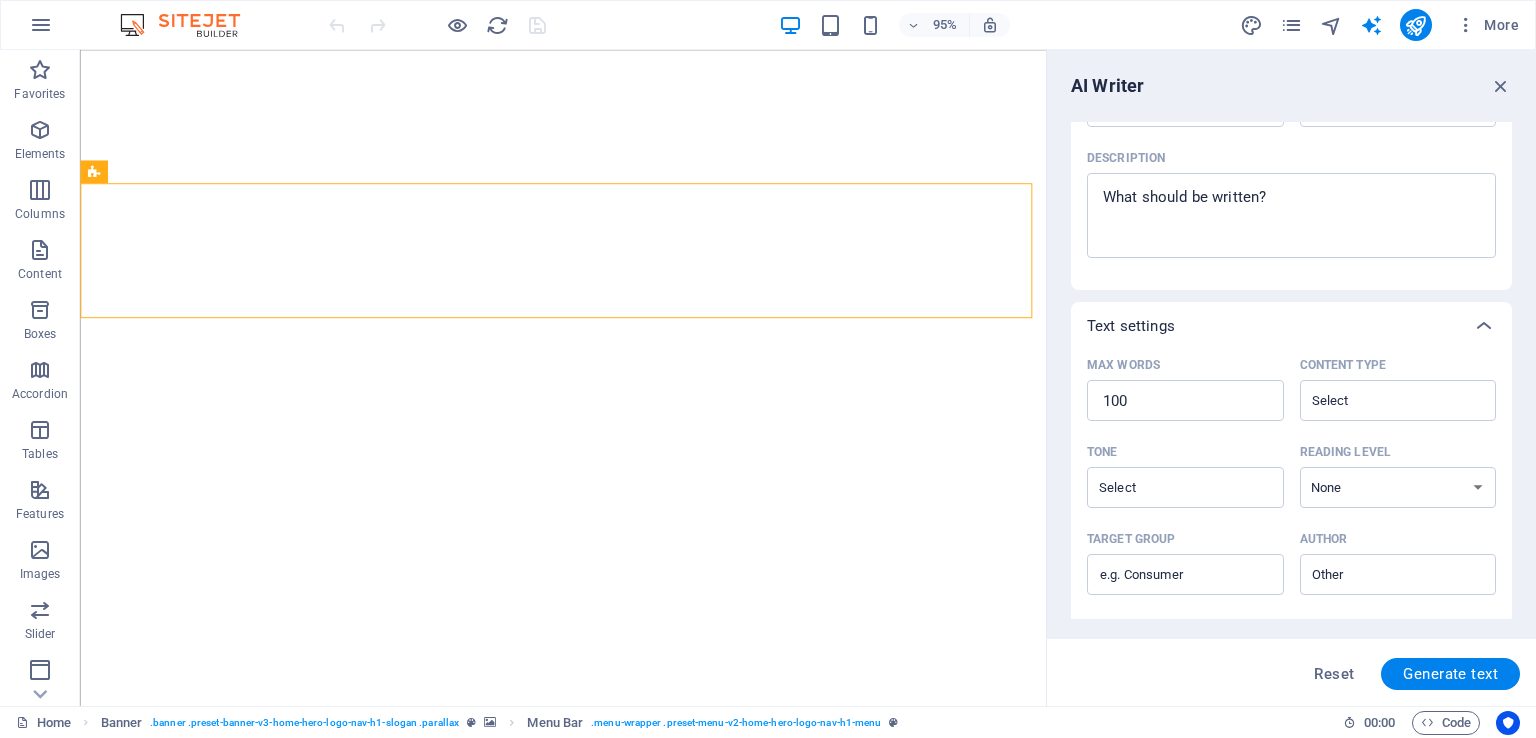 scroll, scrollTop: 0, scrollLeft: 0, axis: both 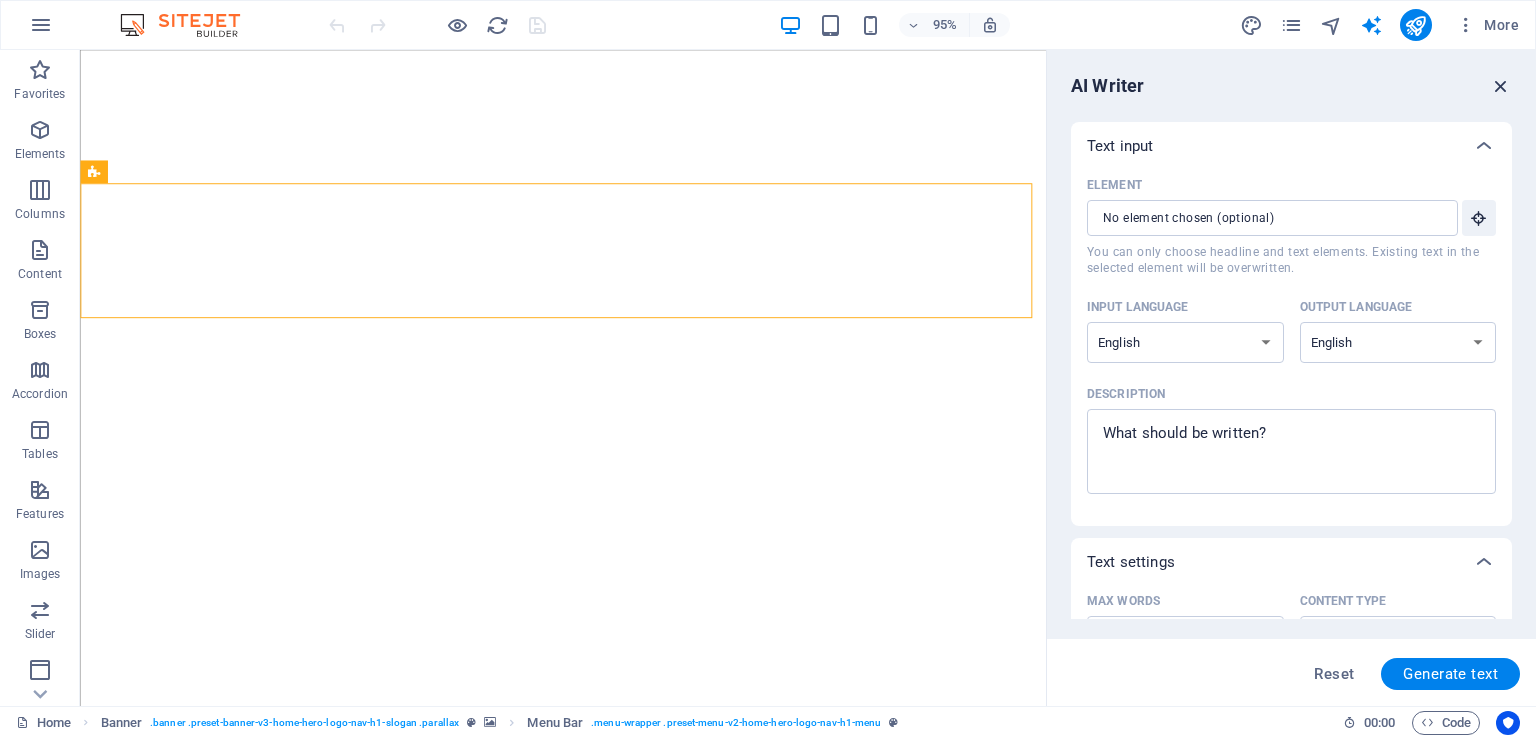 click at bounding box center [1501, 86] 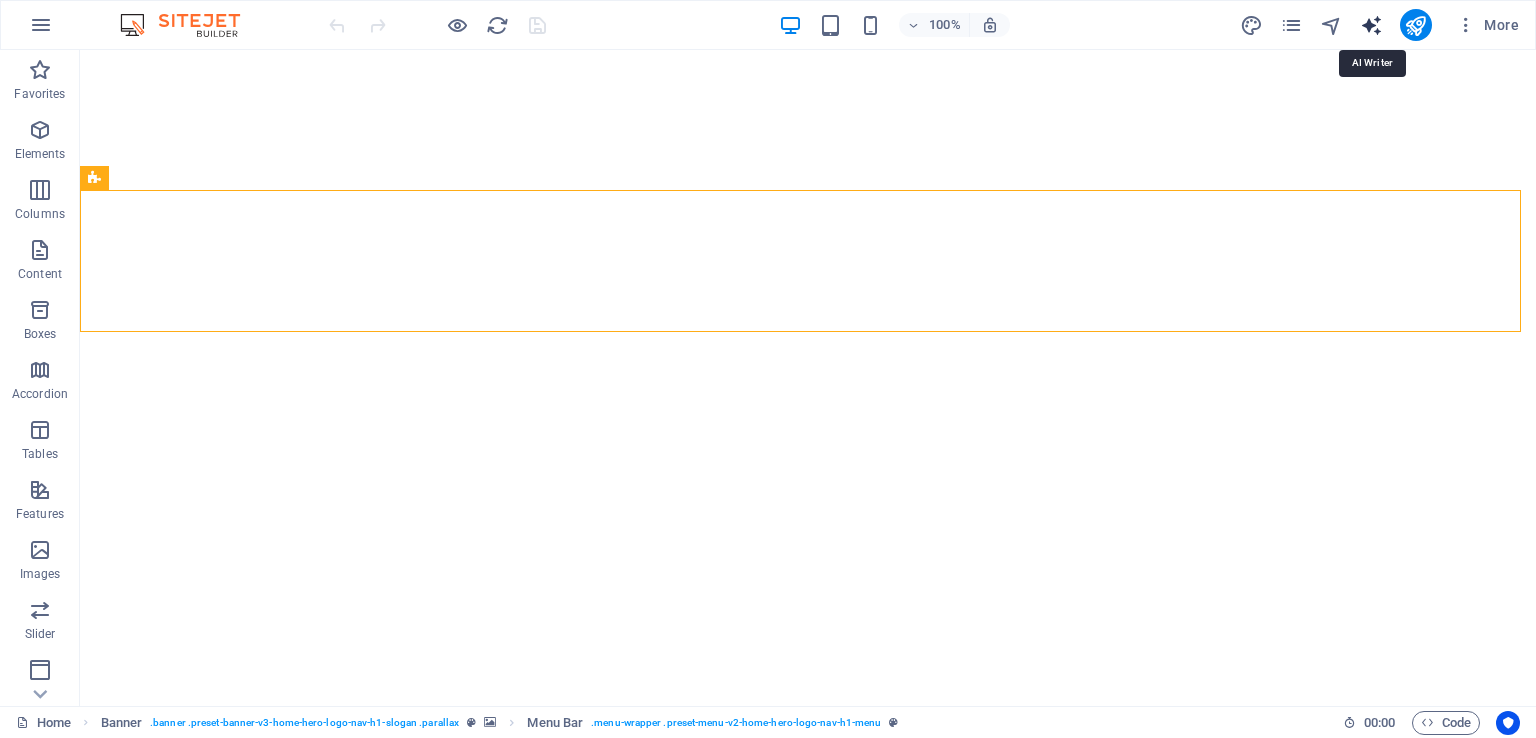 click at bounding box center [1371, 25] 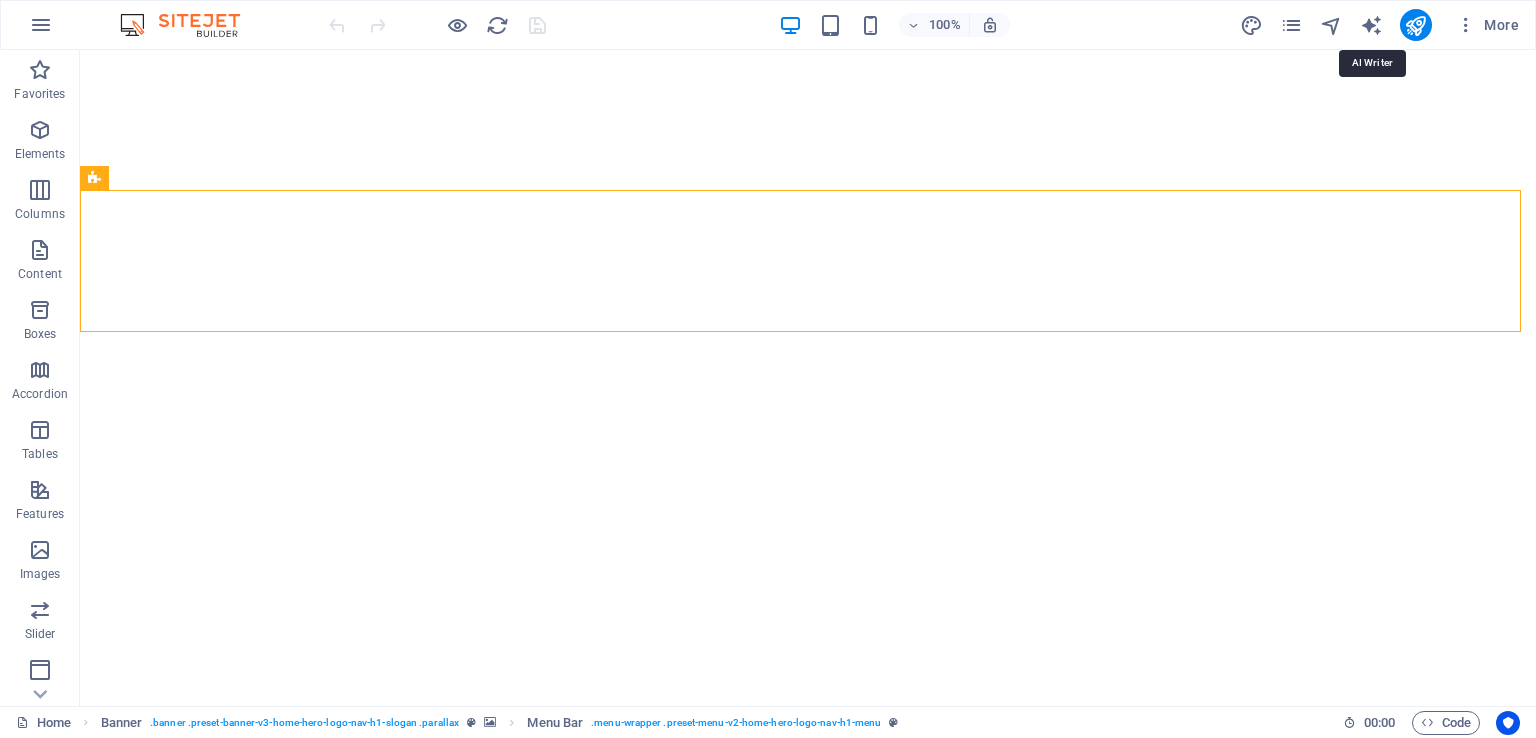select on "English" 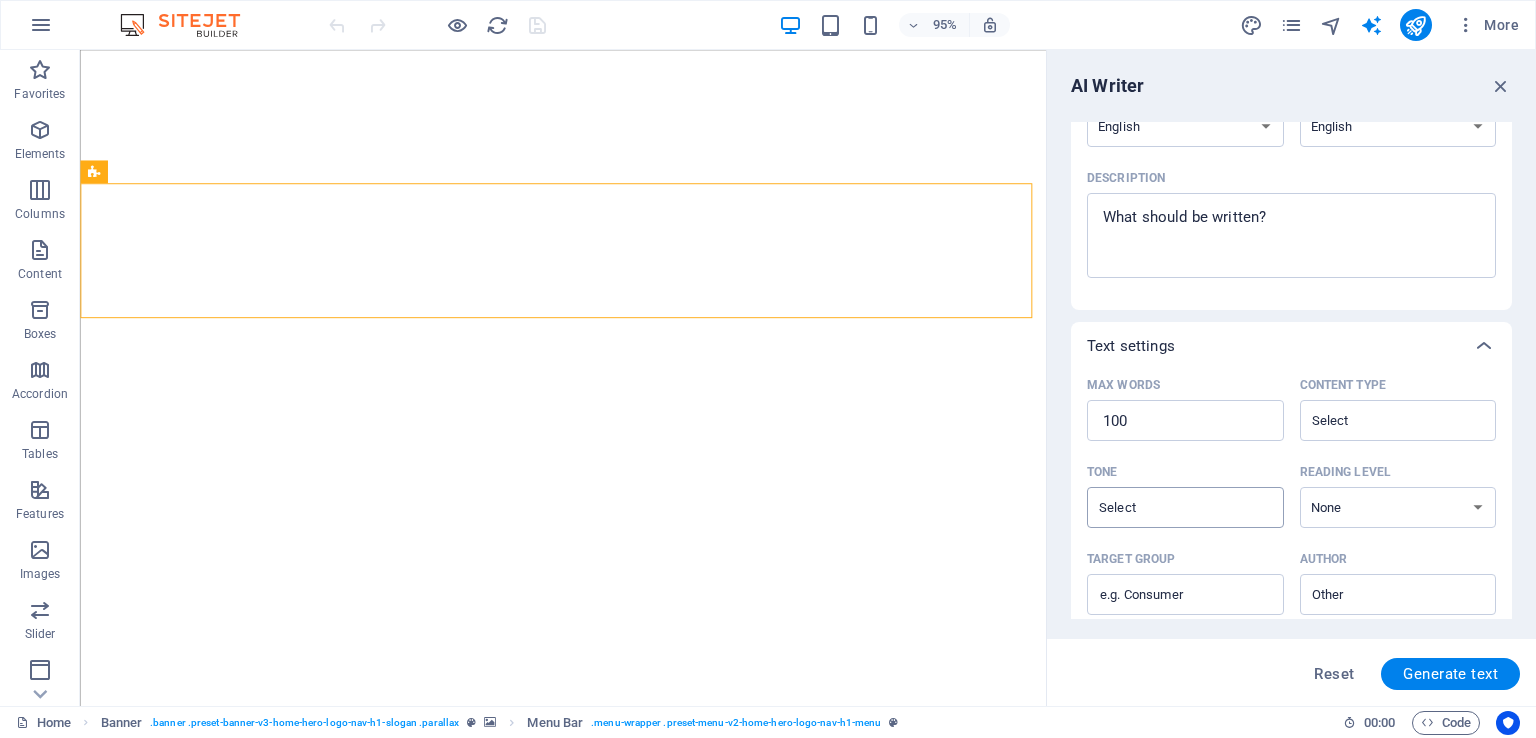 scroll, scrollTop: 417, scrollLeft: 0, axis: vertical 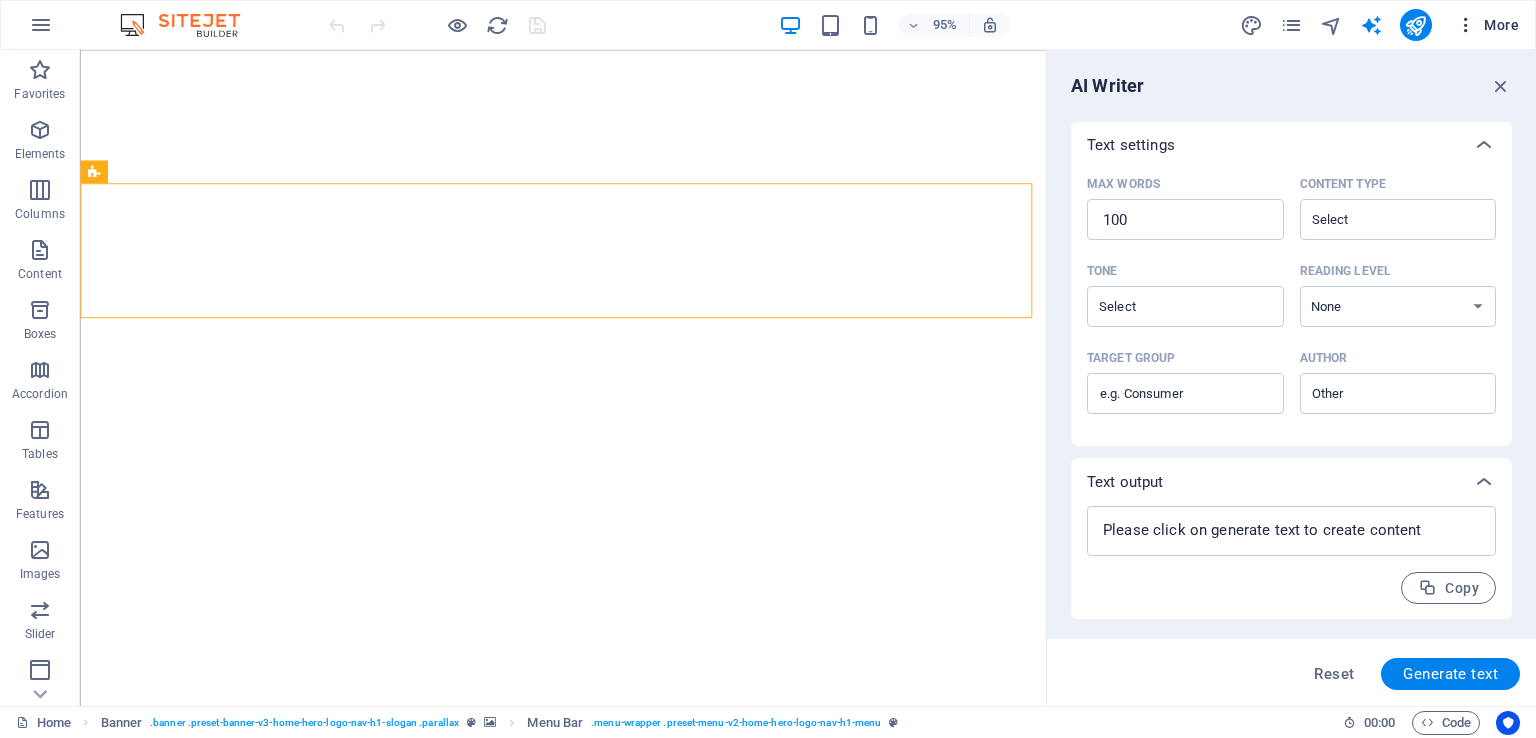 click at bounding box center [1466, 25] 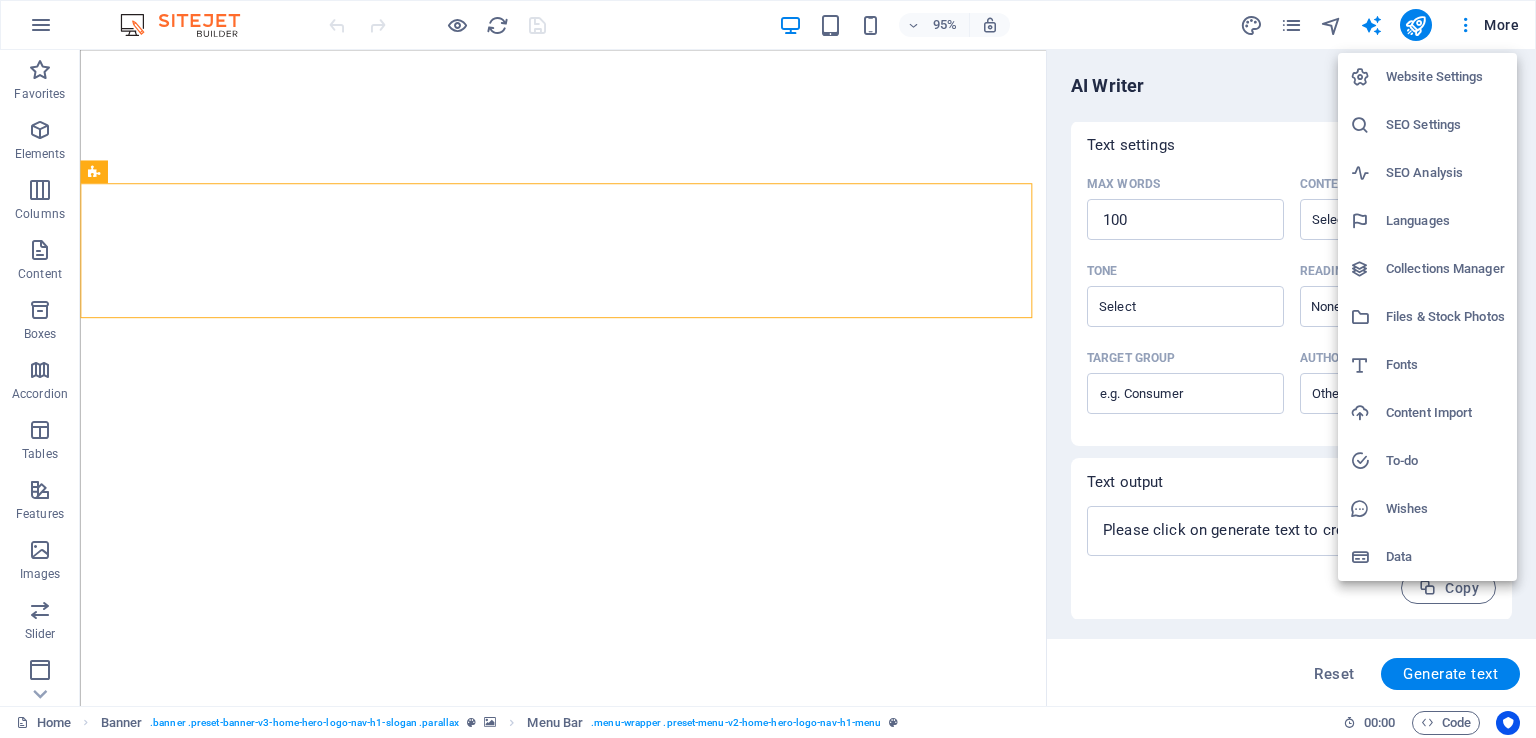 click at bounding box center (768, 369) 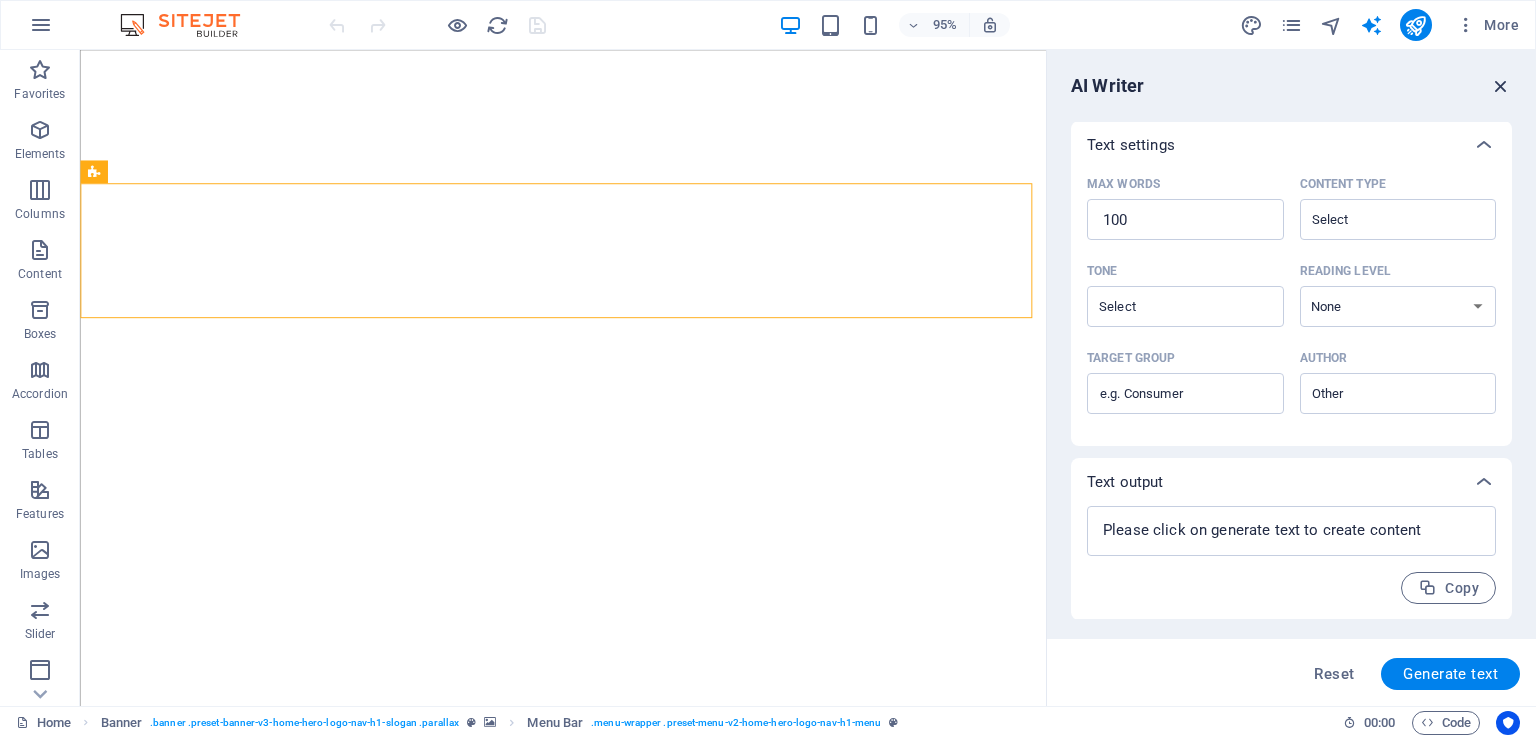 click at bounding box center [1501, 86] 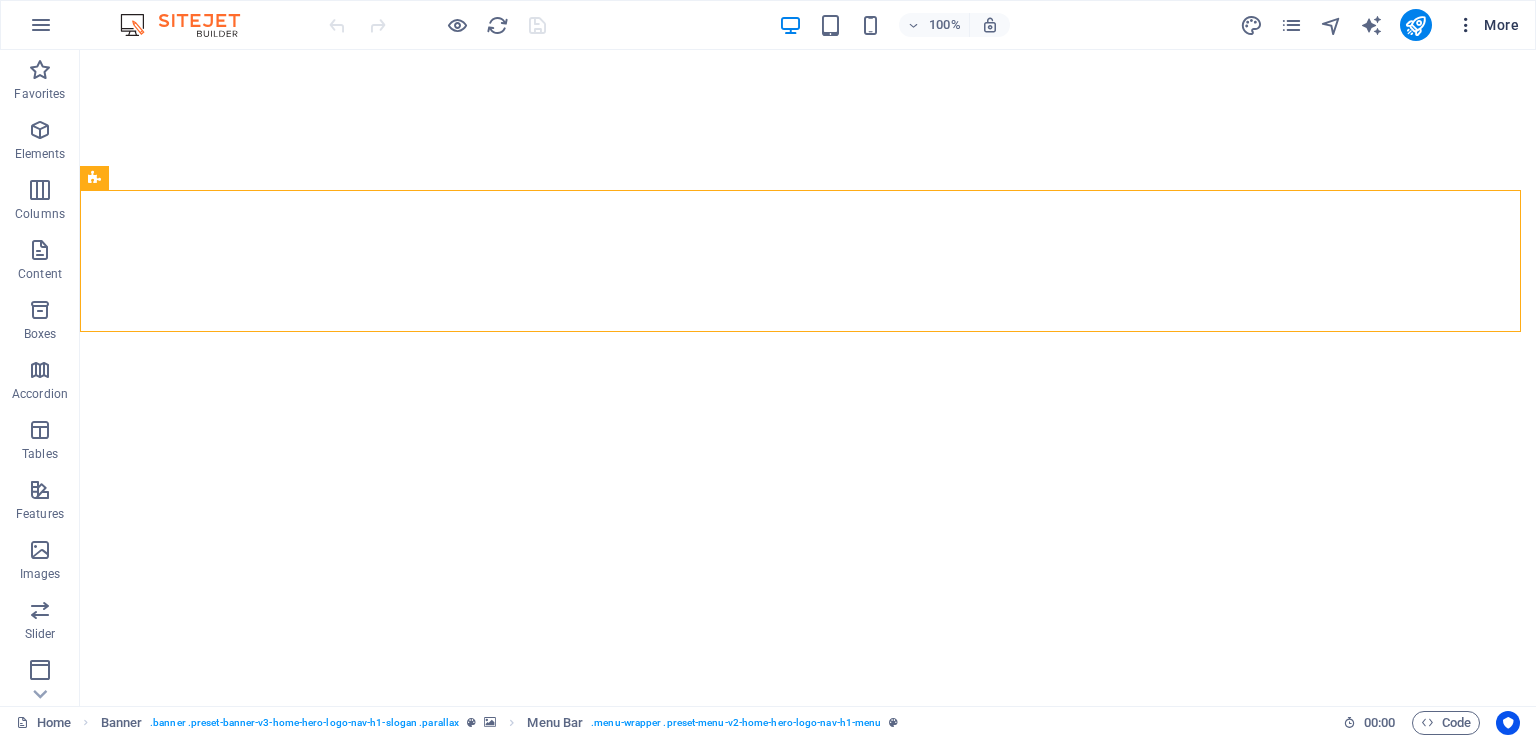 click at bounding box center (1466, 25) 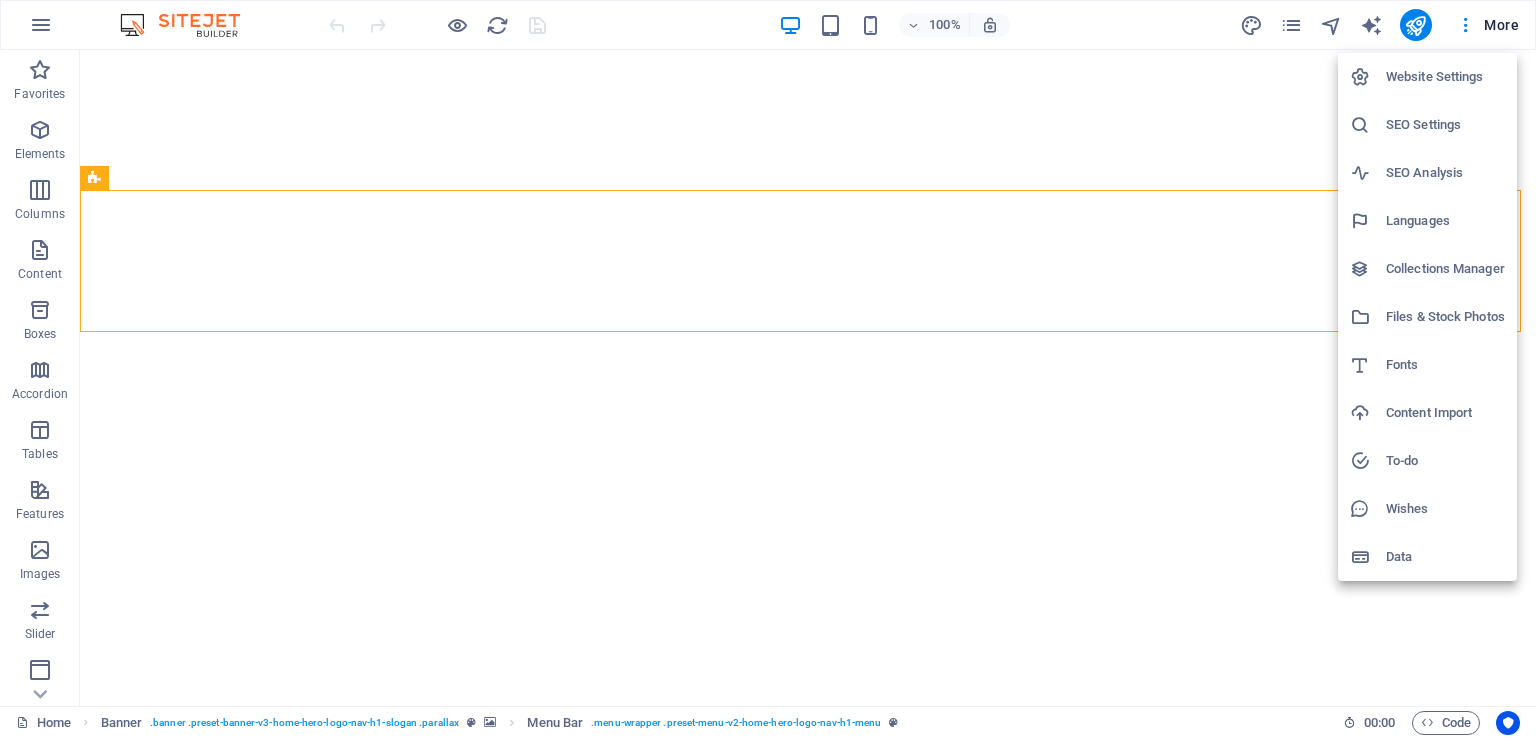 click at bounding box center [768, 369] 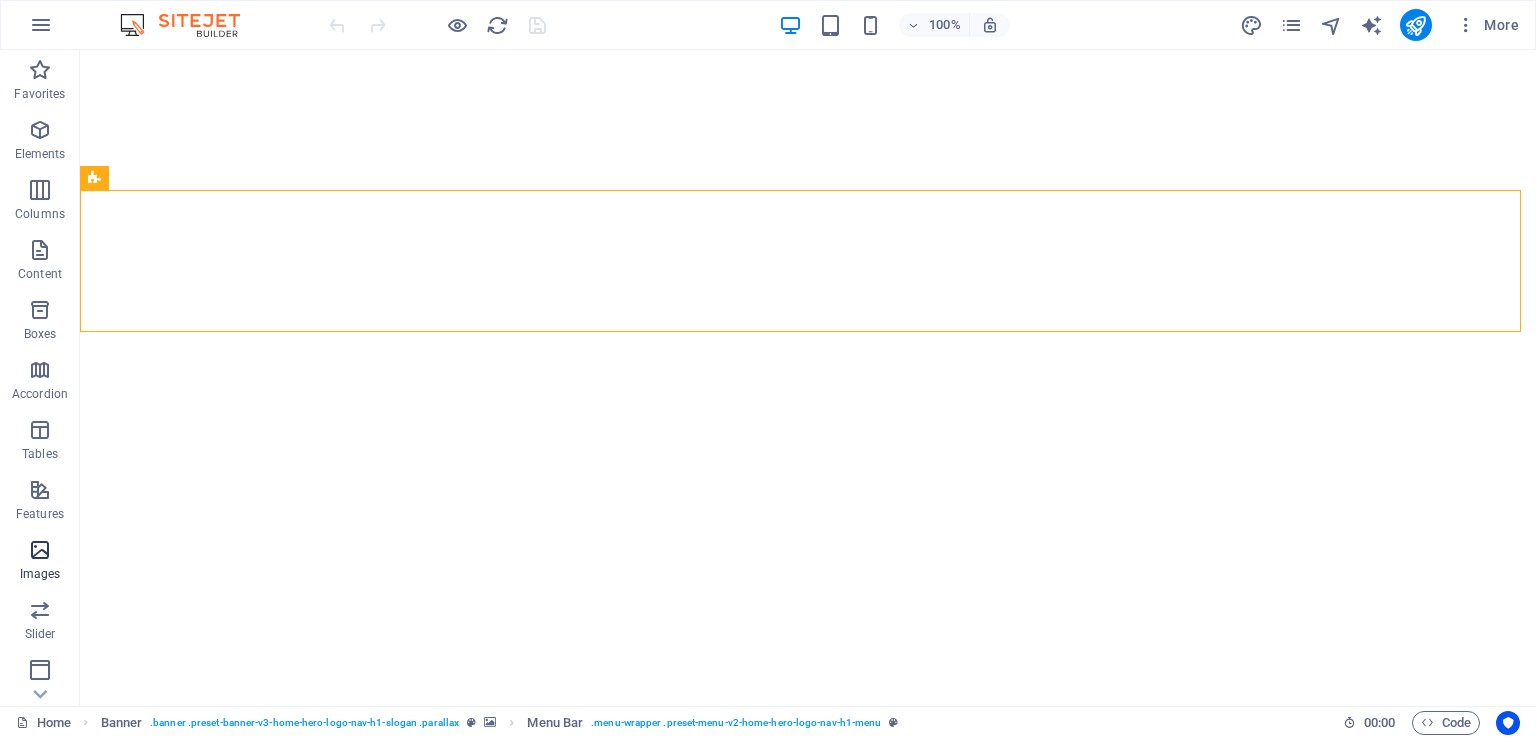click at bounding box center [40, 550] 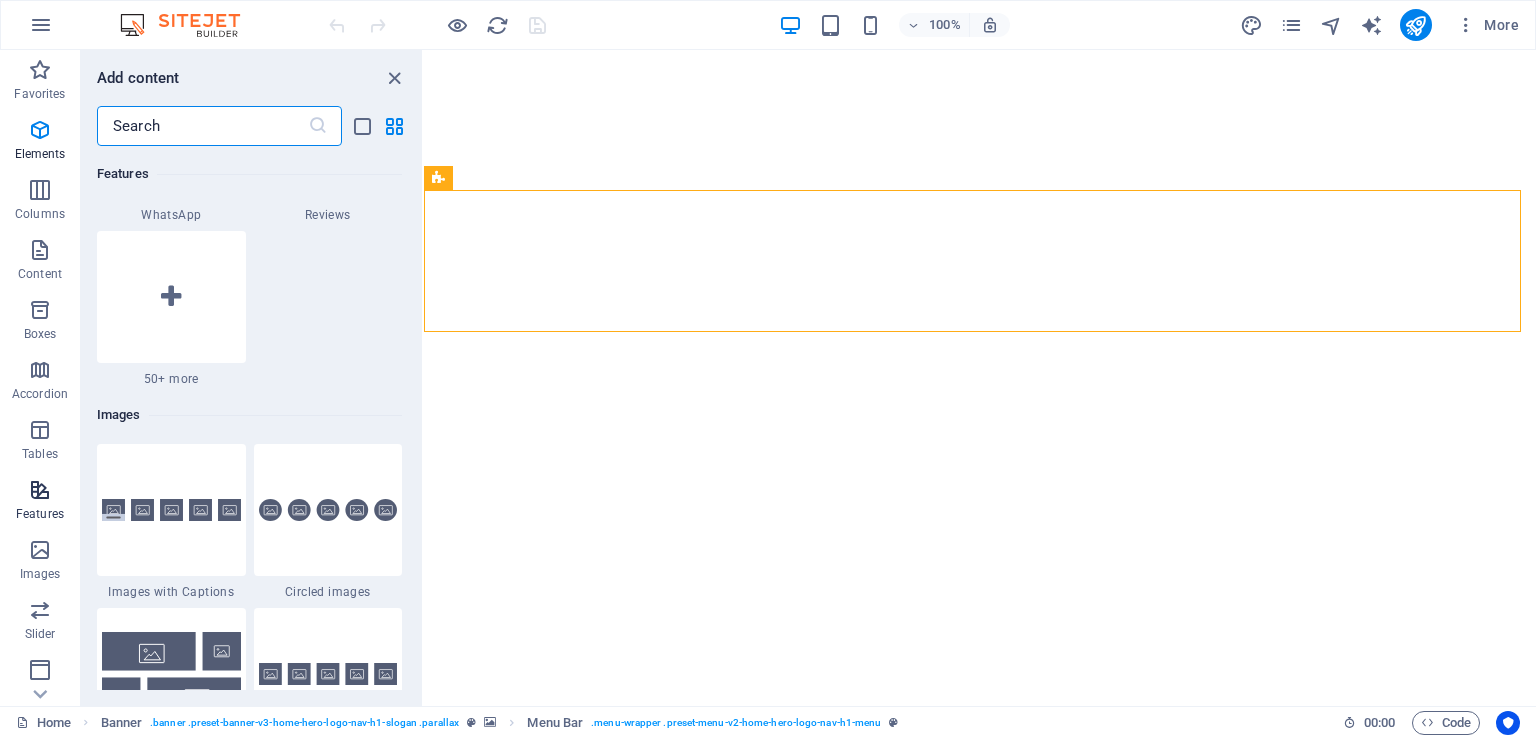 scroll, scrollTop: 10140, scrollLeft: 0, axis: vertical 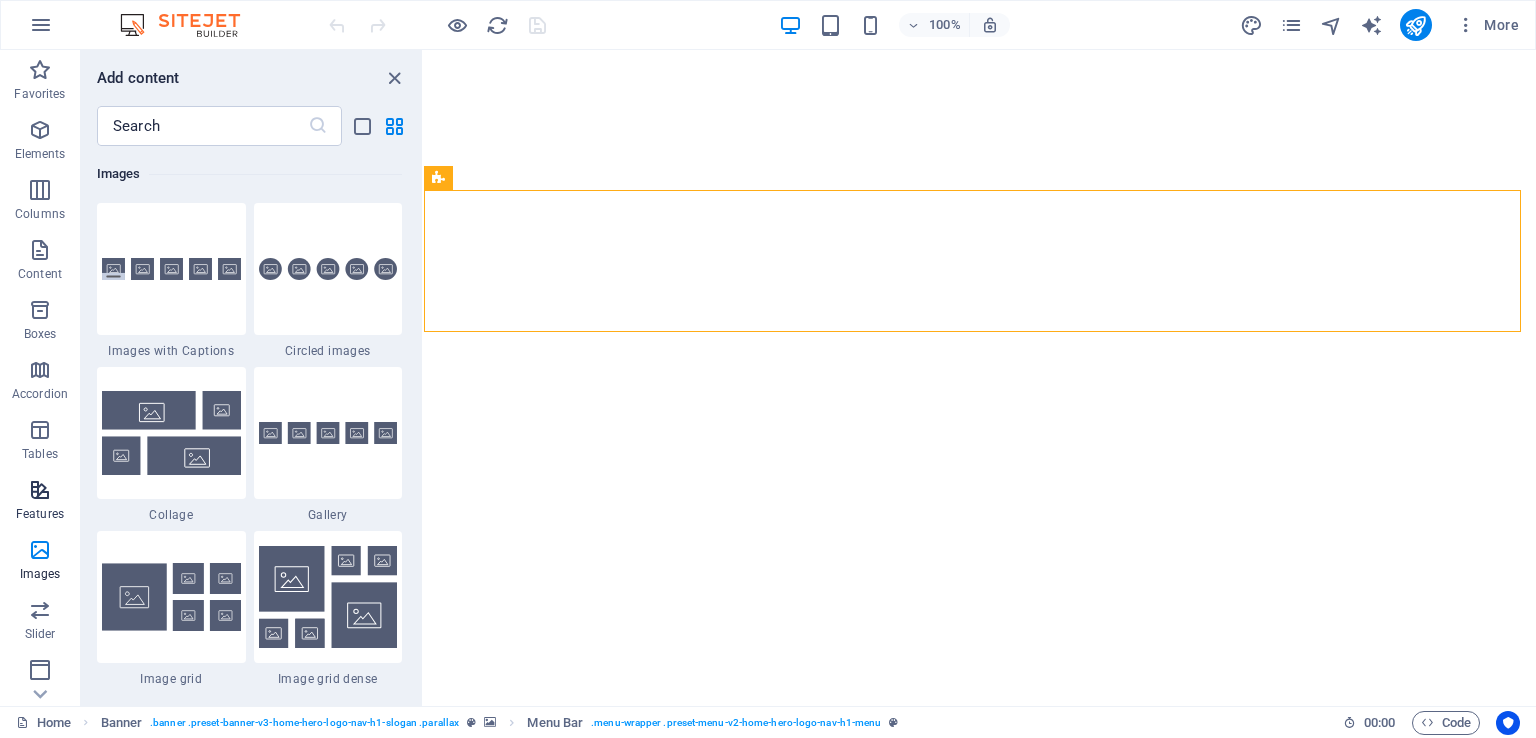 click at bounding box center (40, 490) 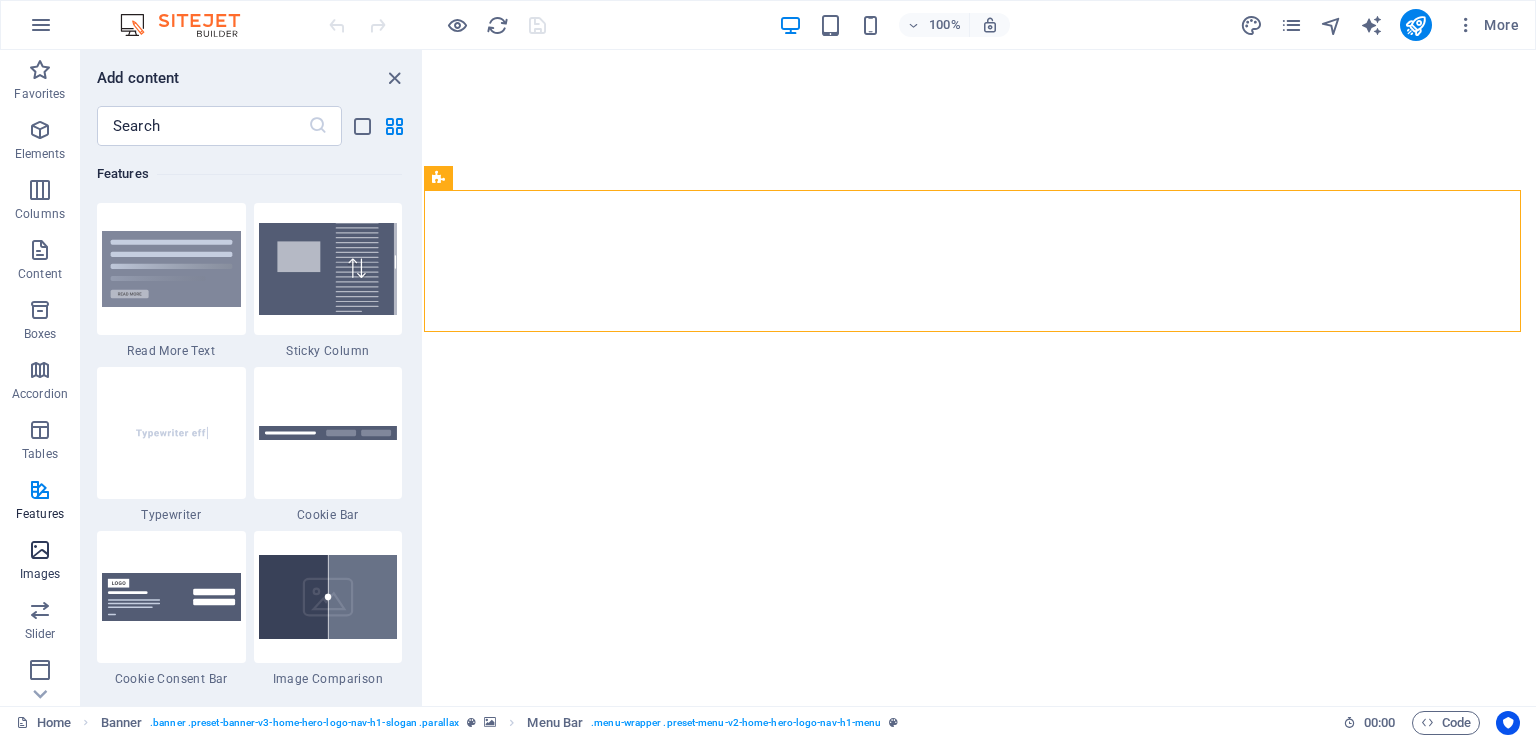 click at bounding box center [40, 550] 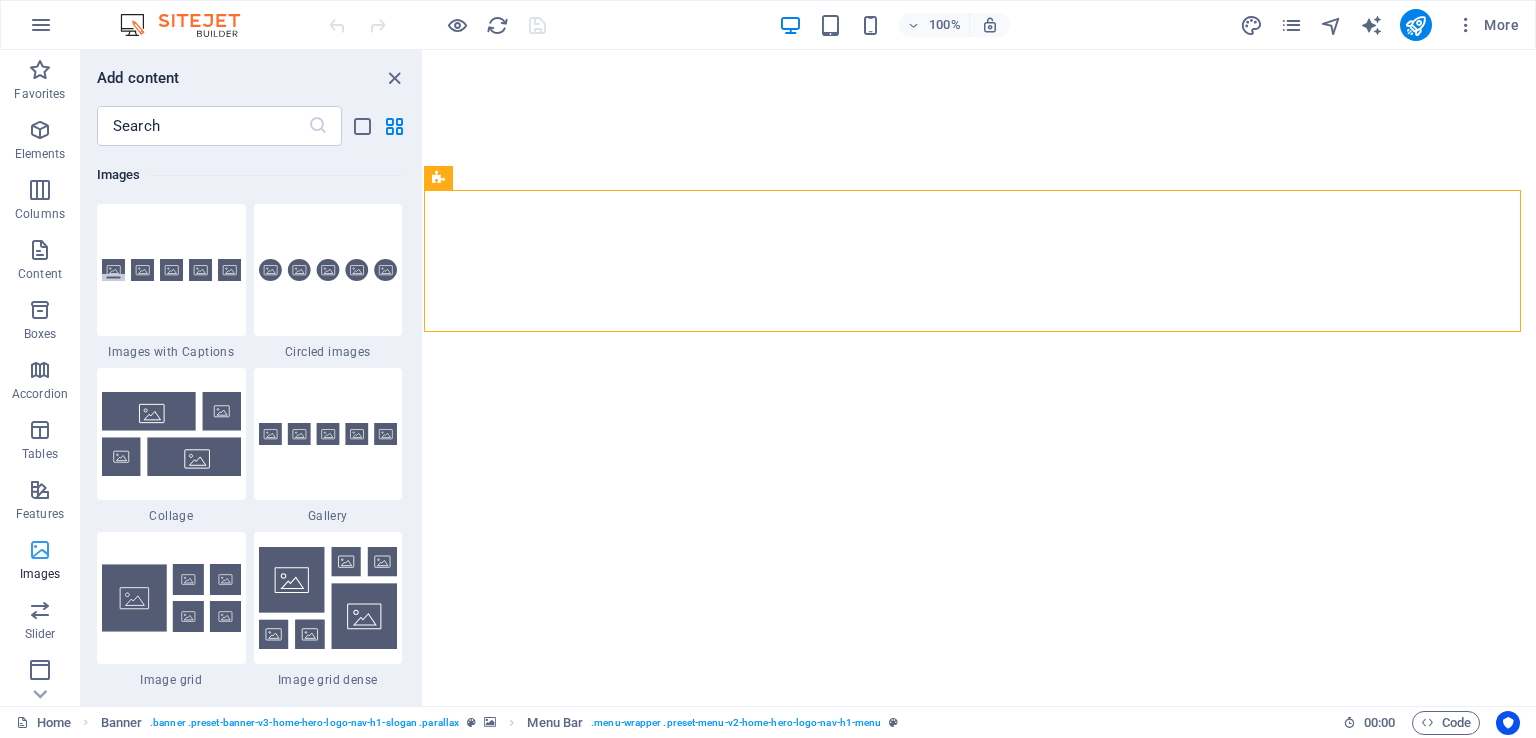 scroll, scrollTop: 10140, scrollLeft: 0, axis: vertical 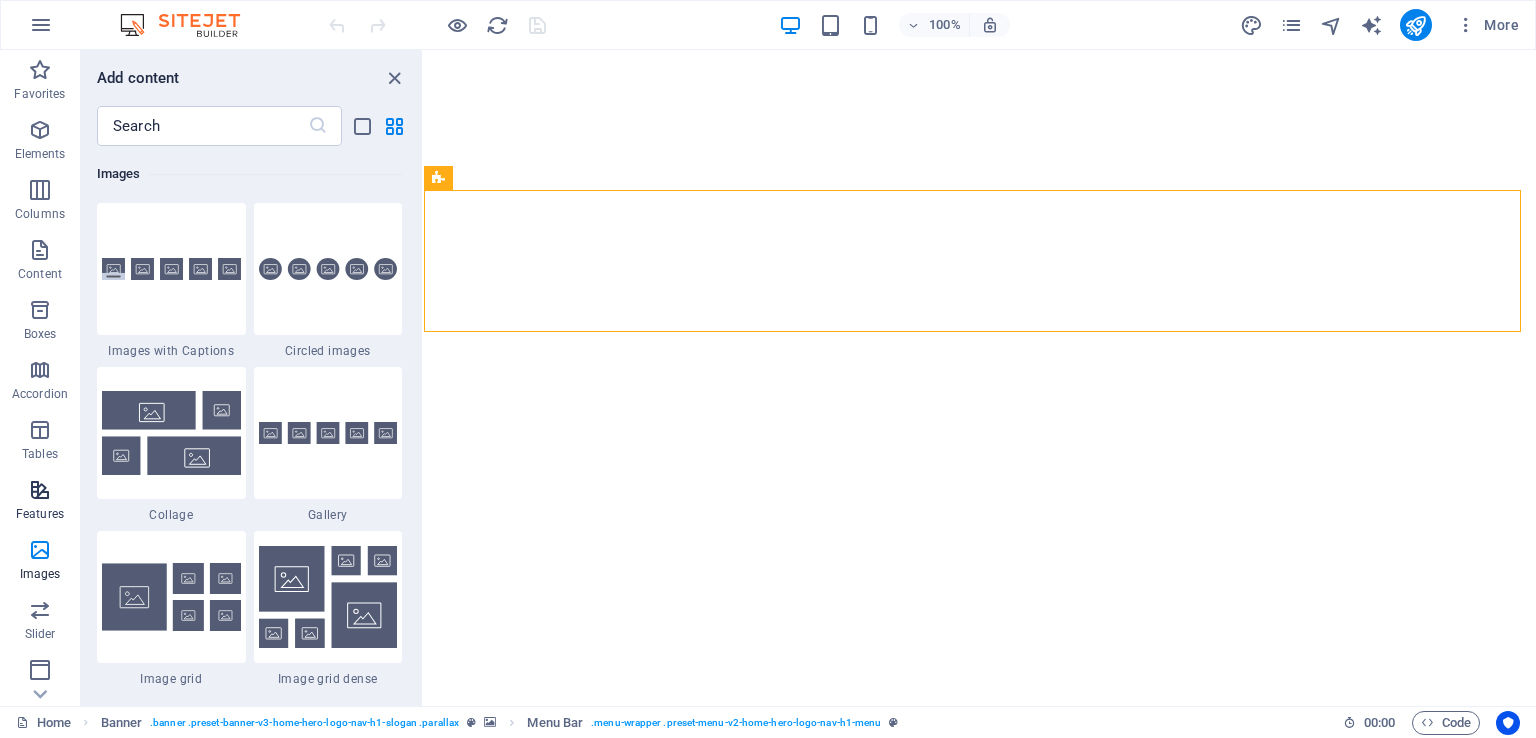 click at bounding box center (40, 490) 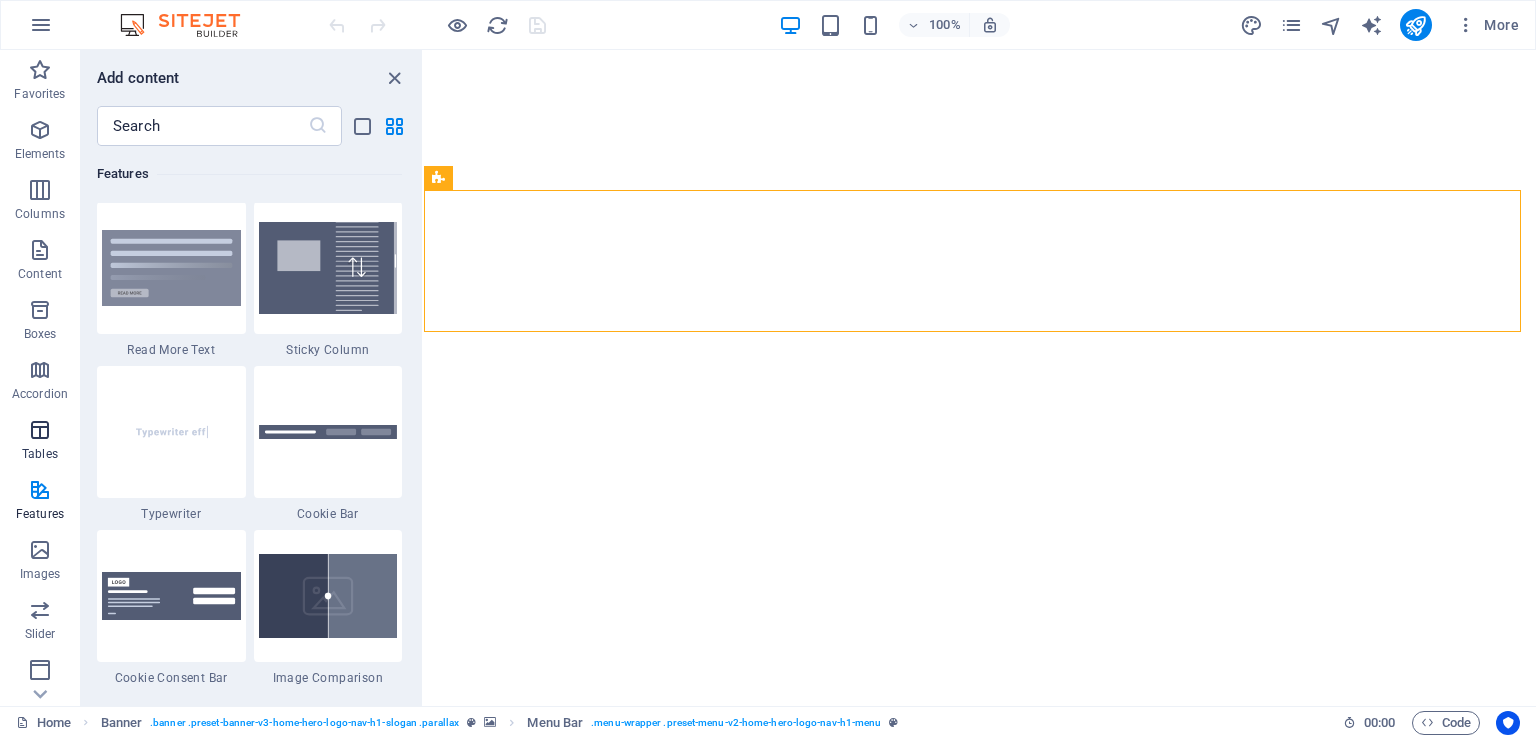 click at bounding box center [40, 430] 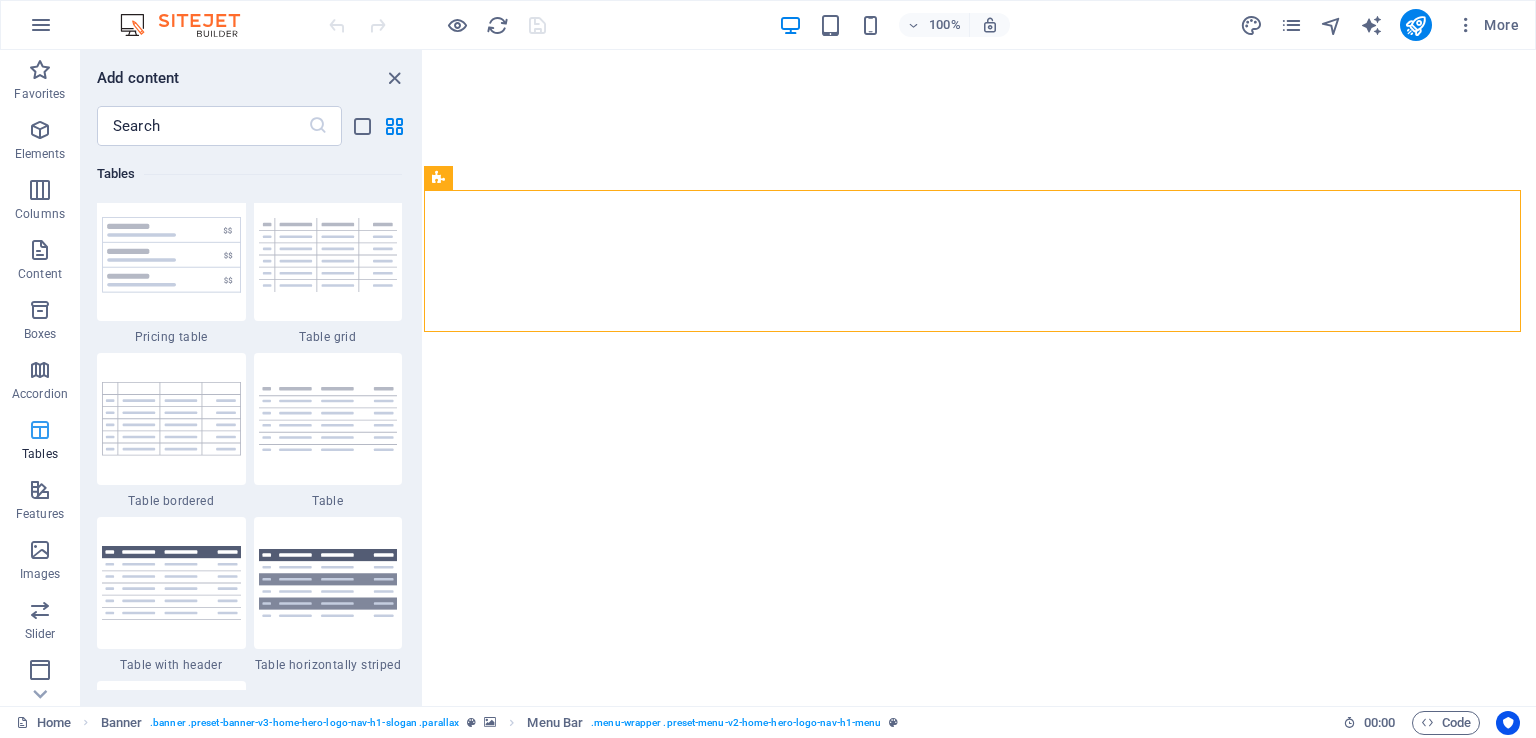 scroll, scrollTop: 6926, scrollLeft: 0, axis: vertical 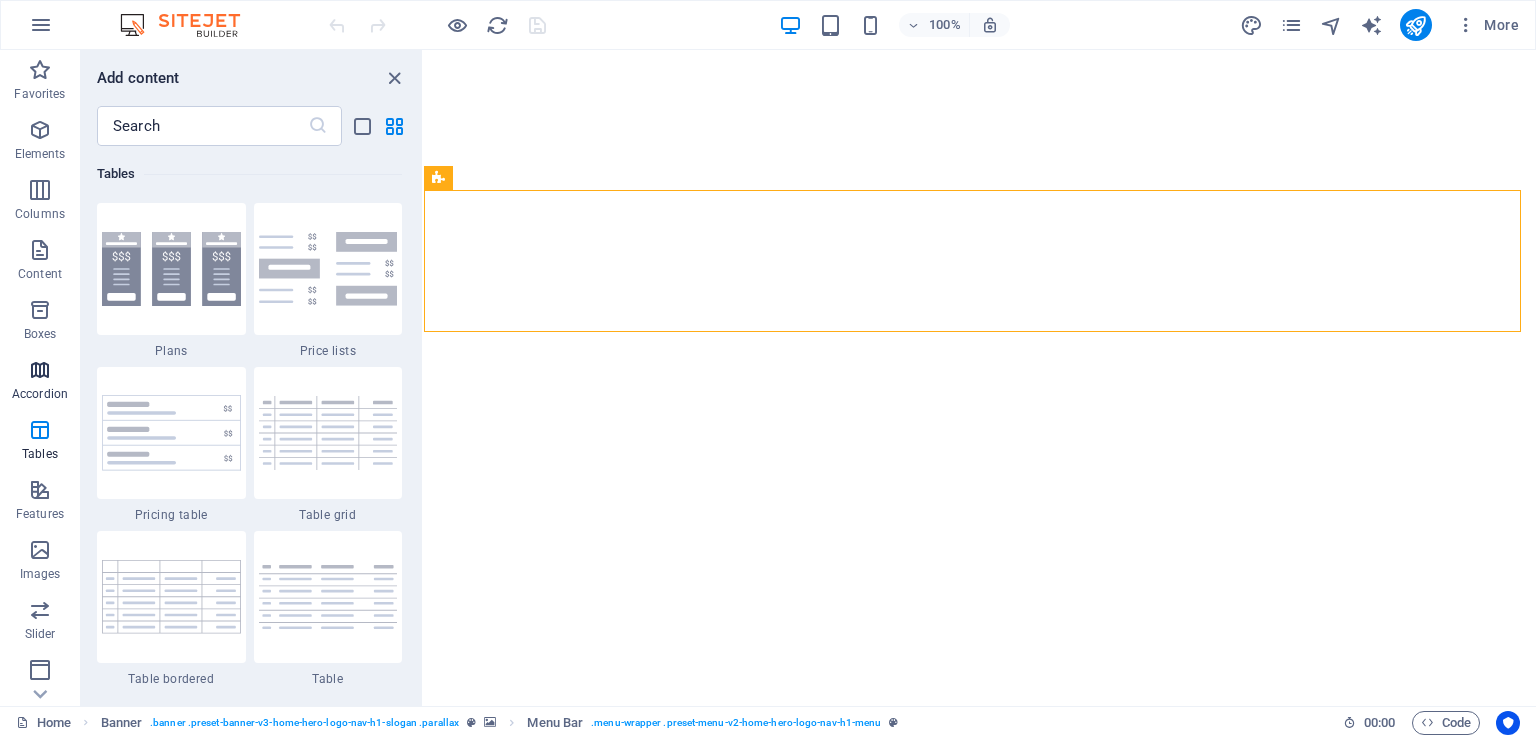 click on "Accordion" at bounding box center [40, 382] 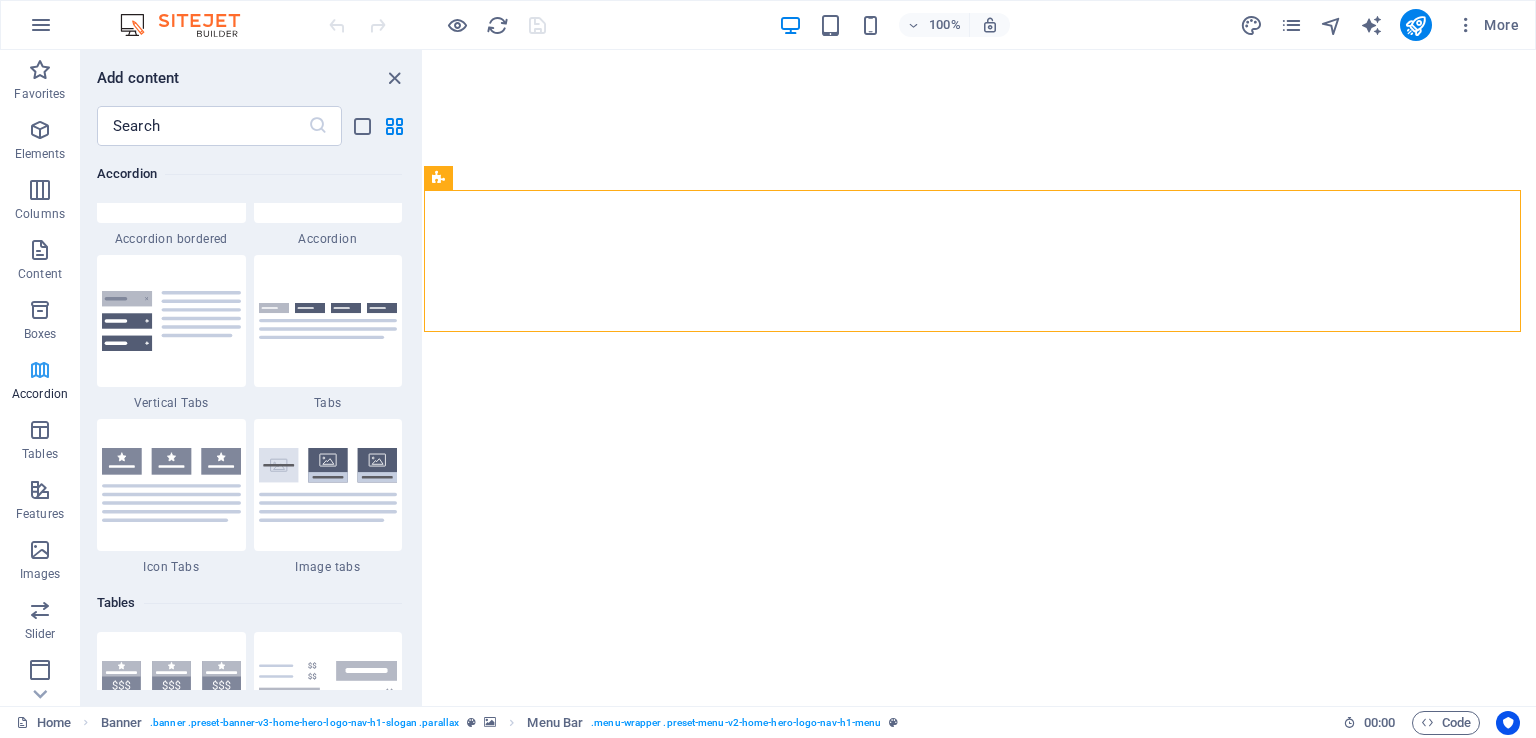 scroll, scrollTop: 6385, scrollLeft: 0, axis: vertical 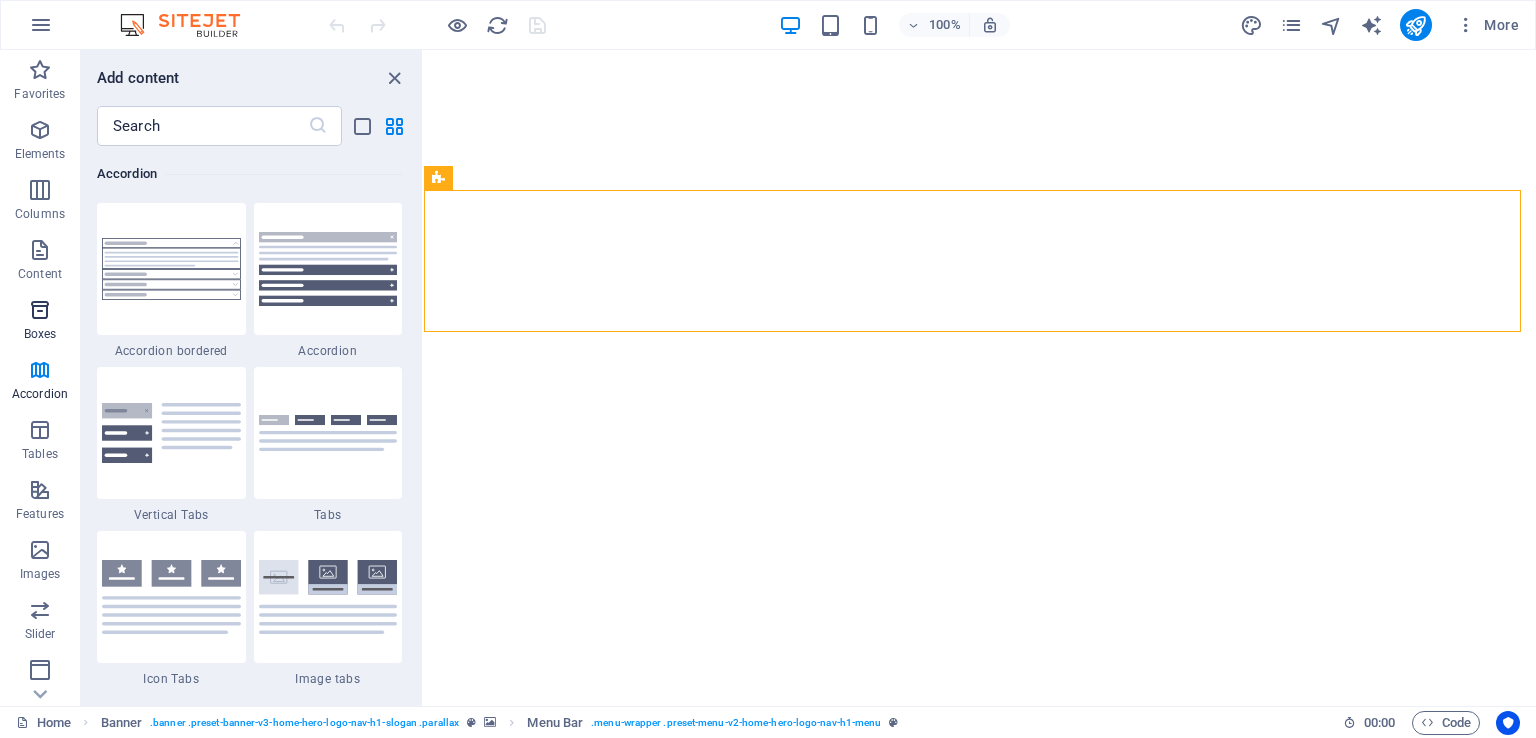 click on "Boxes" at bounding box center [40, 322] 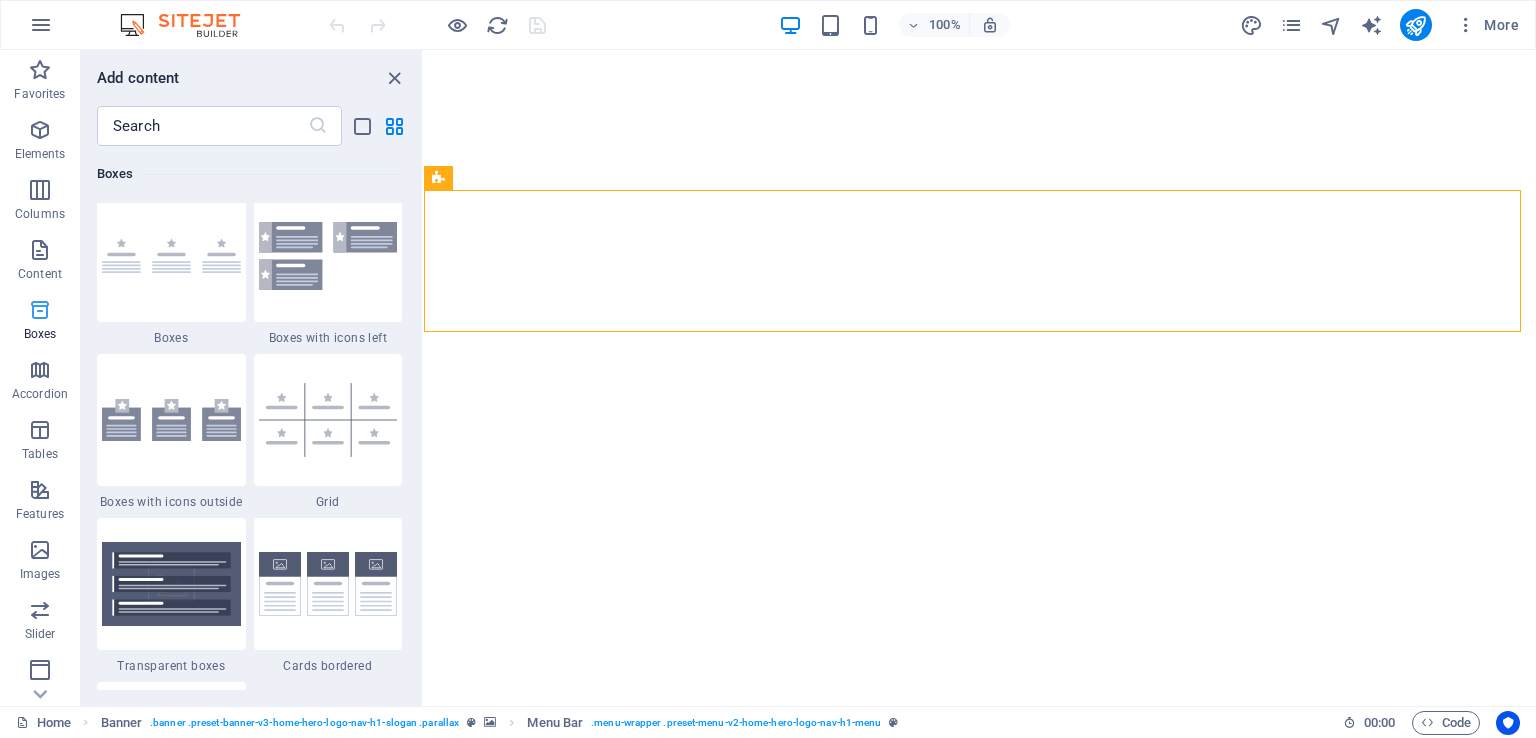 scroll, scrollTop: 5516, scrollLeft: 0, axis: vertical 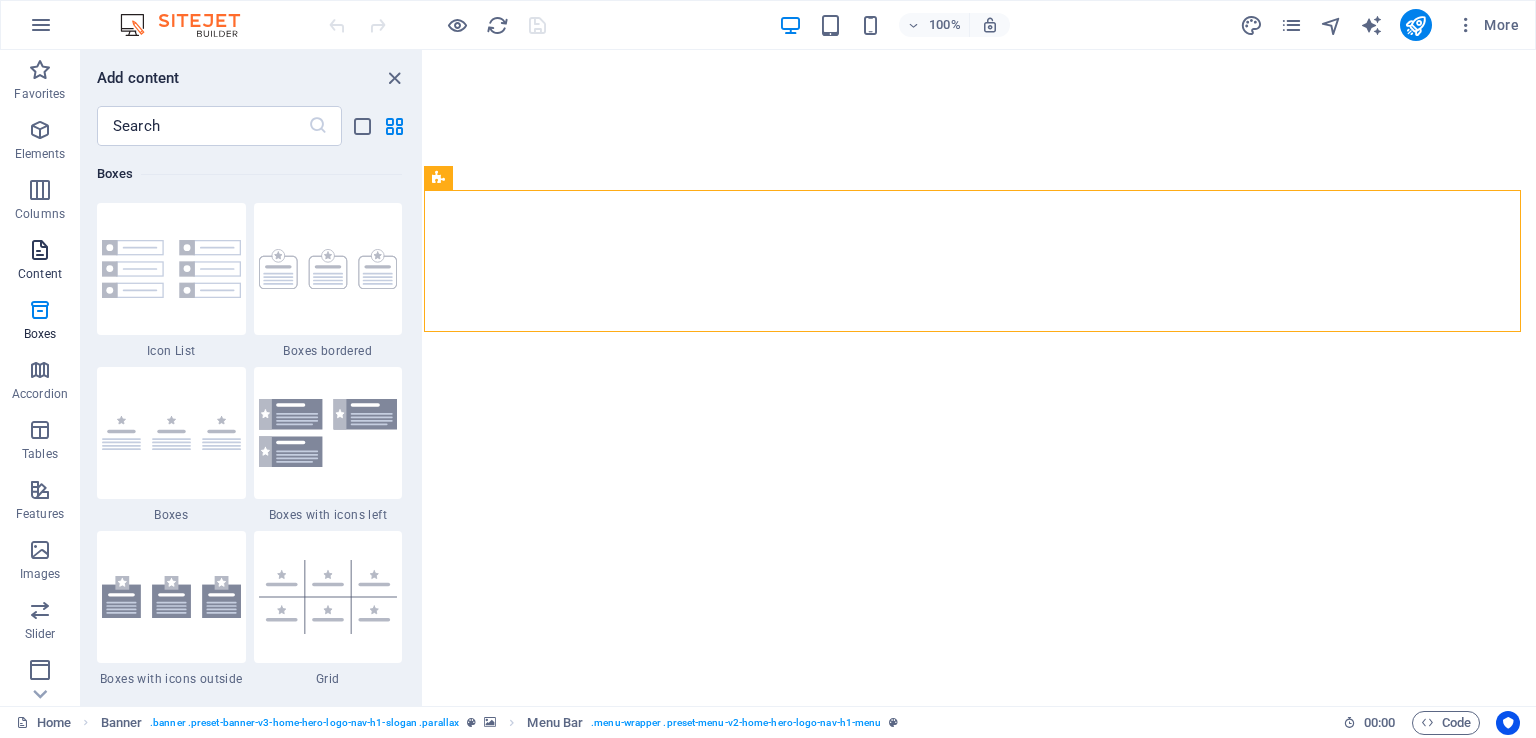 click at bounding box center (40, 250) 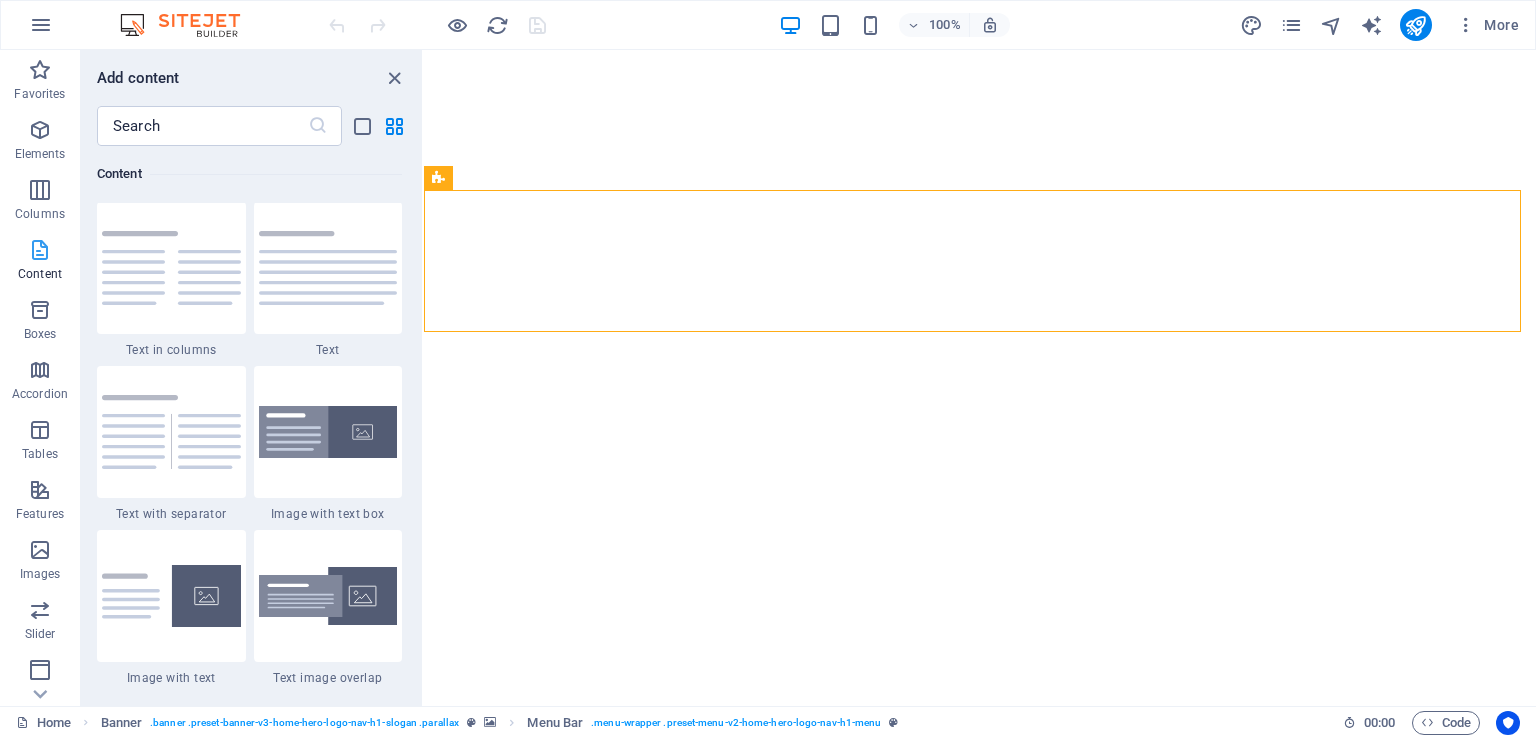 scroll, scrollTop: 3499, scrollLeft: 0, axis: vertical 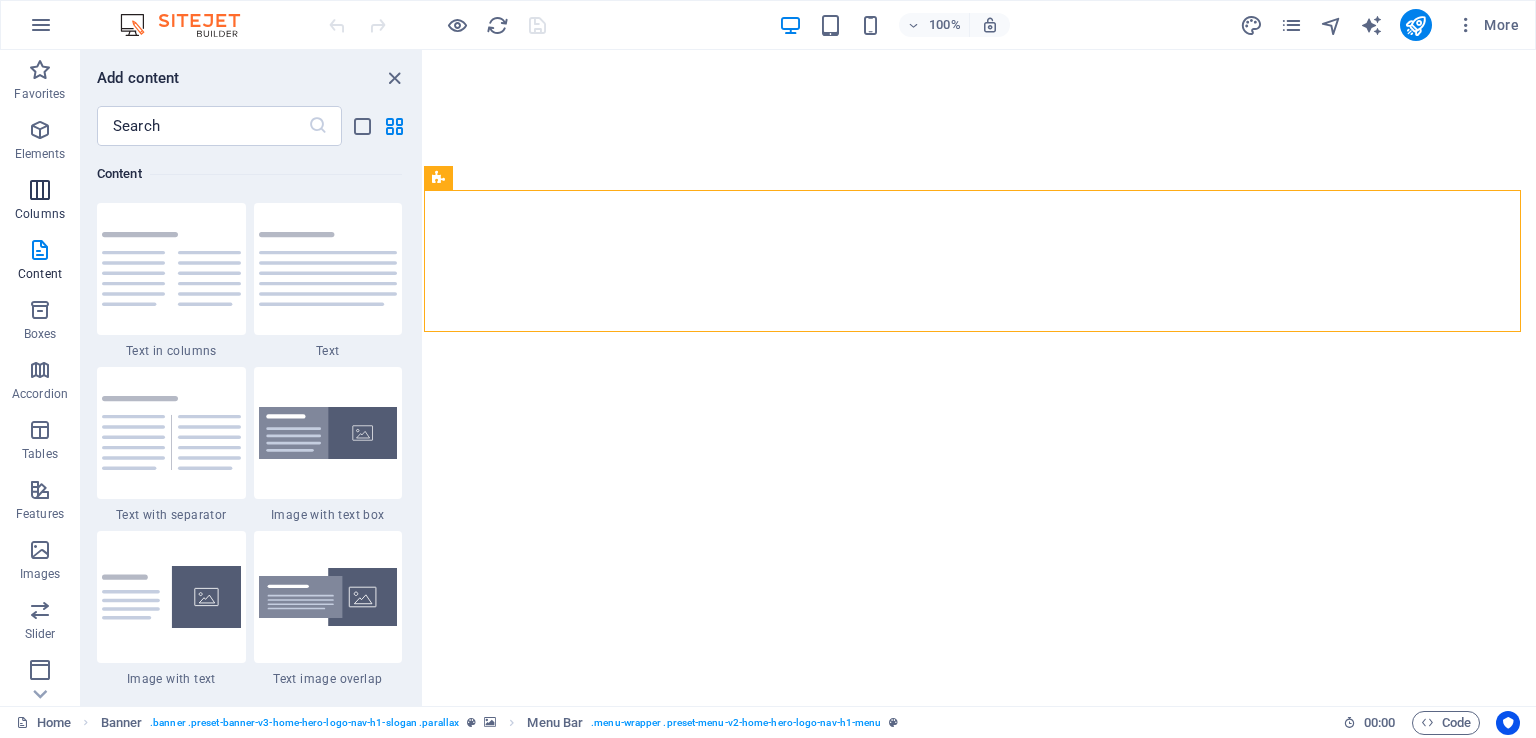 click on "Columns" at bounding box center (40, 214) 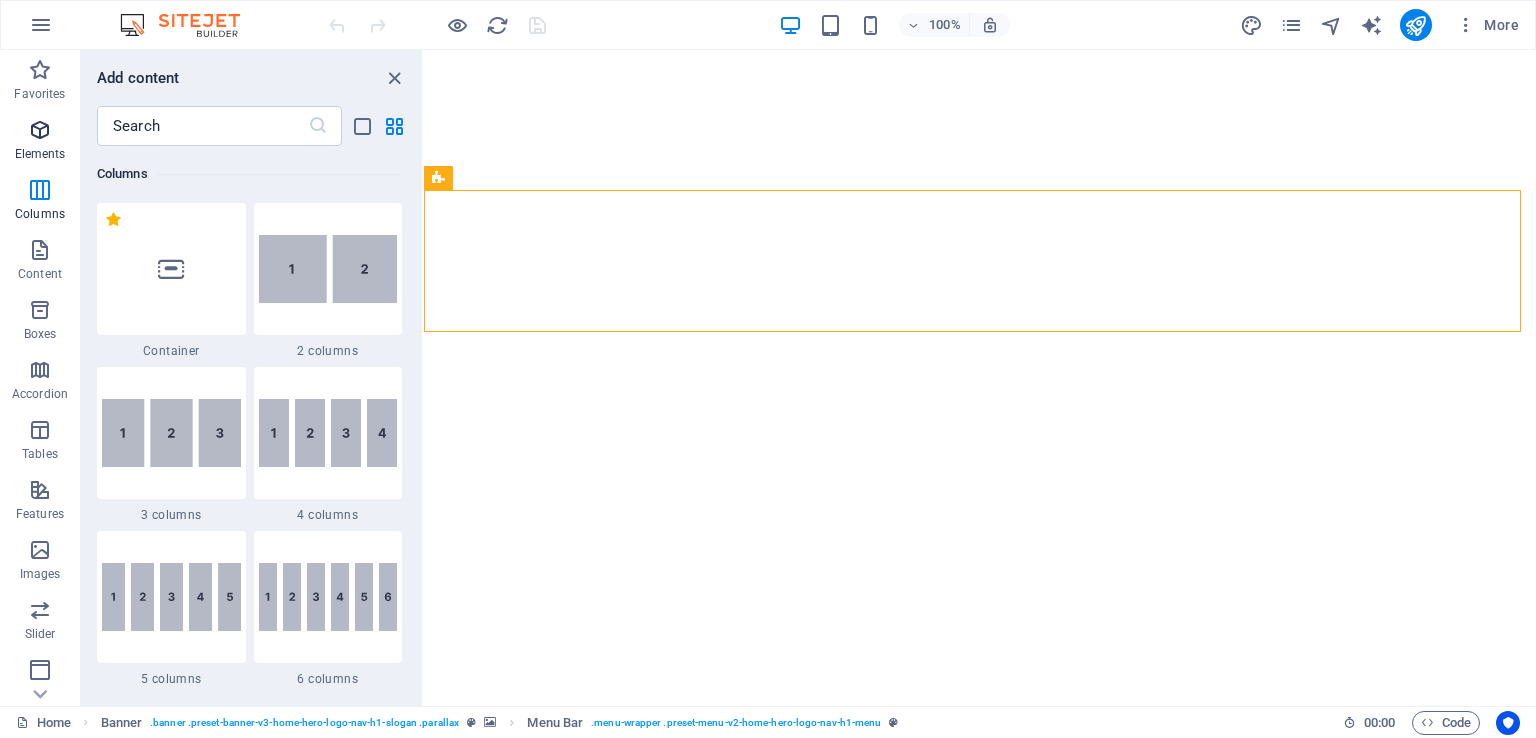 click on "Elements" at bounding box center [40, 154] 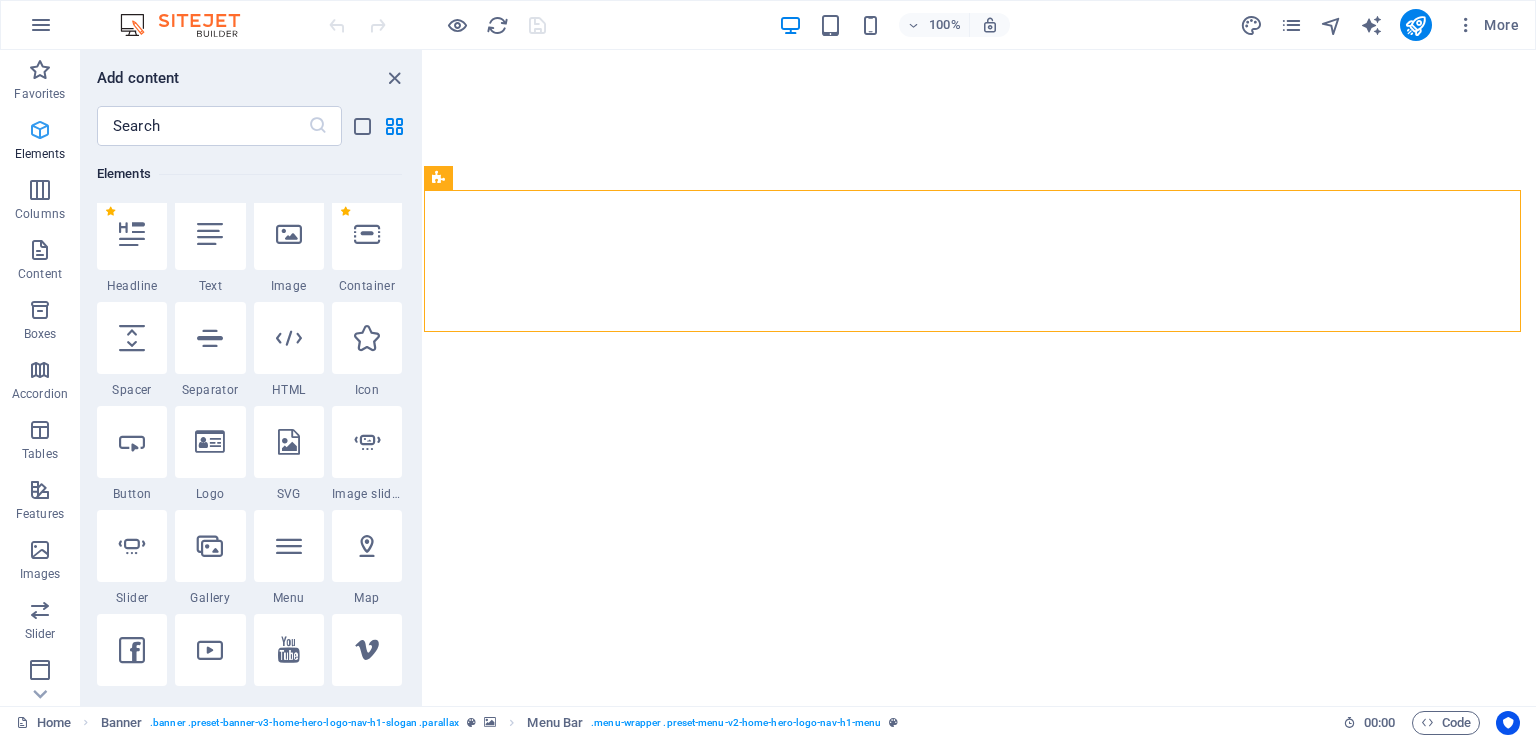 scroll, scrollTop: 213, scrollLeft: 0, axis: vertical 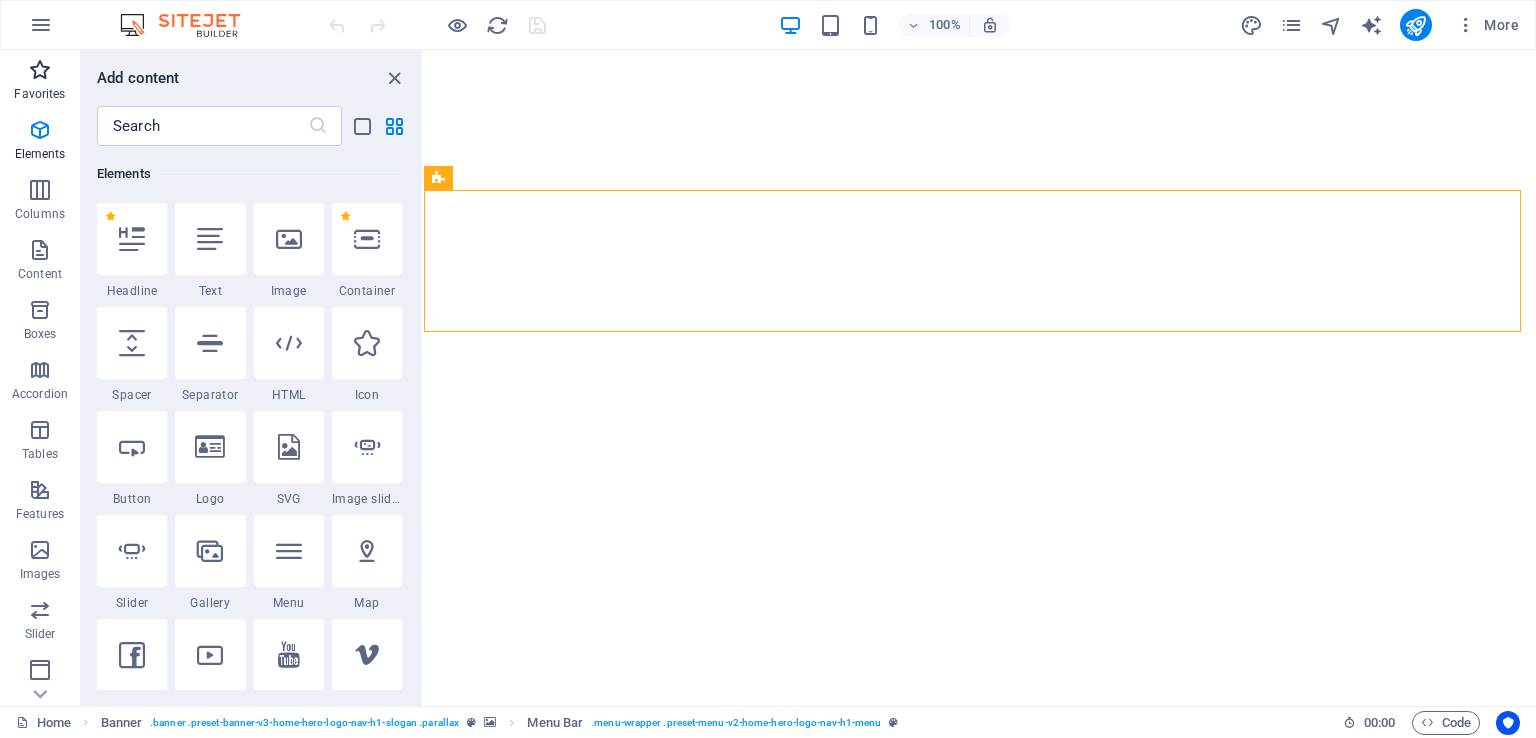 click on "Favorites" at bounding box center [40, 82] 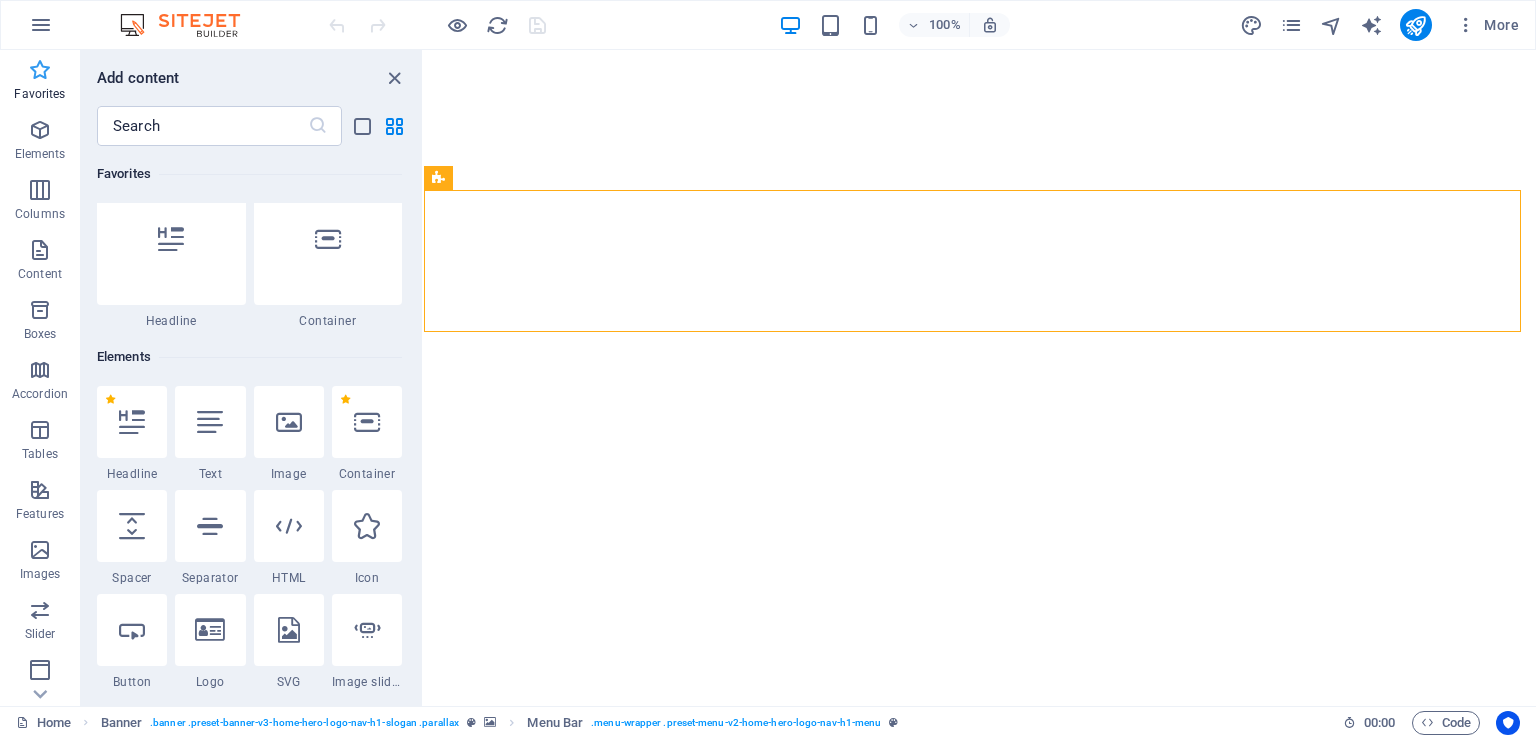 scroll, scrollTop: 0, scrollLeft: 0, axis: both 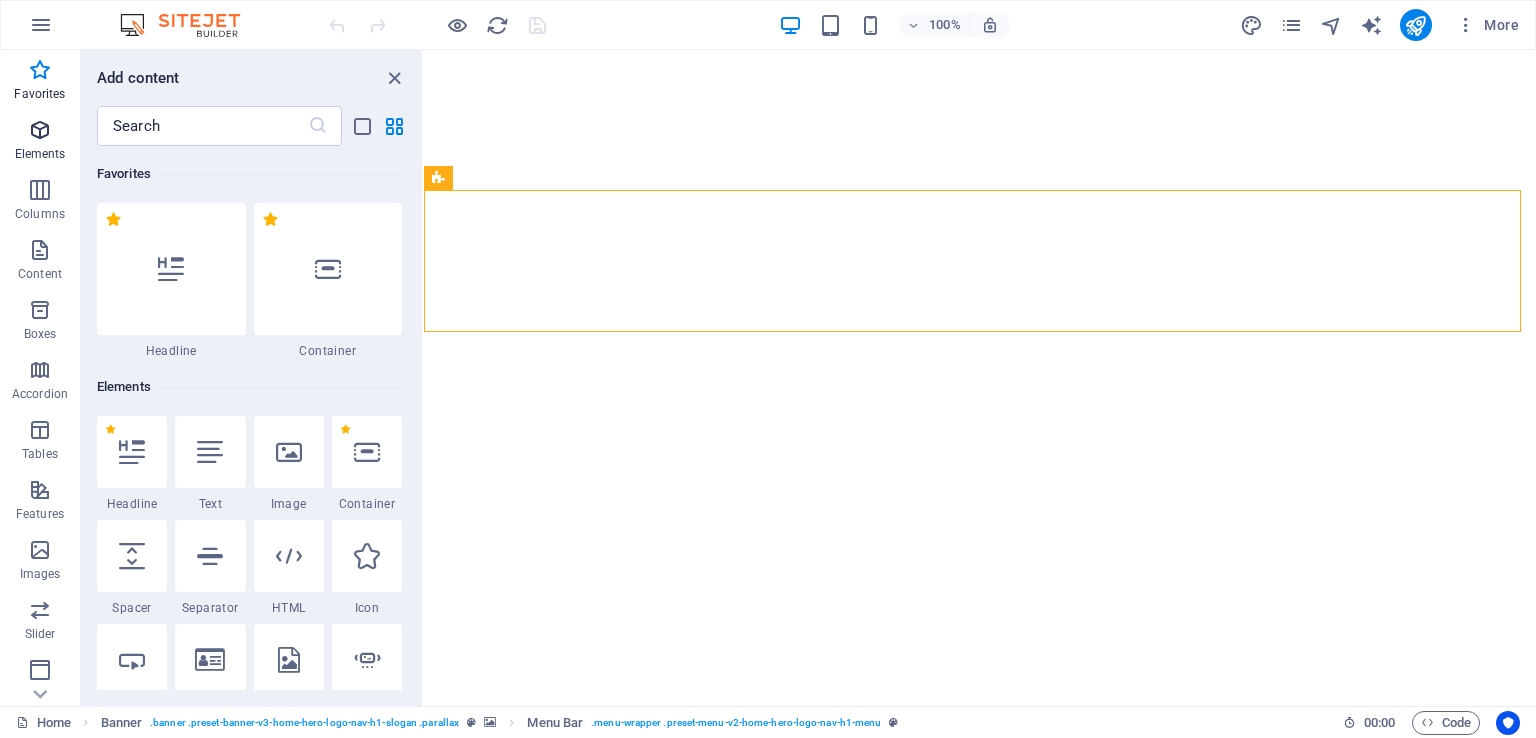 click on "Elements" at bounding box center [40, 142] 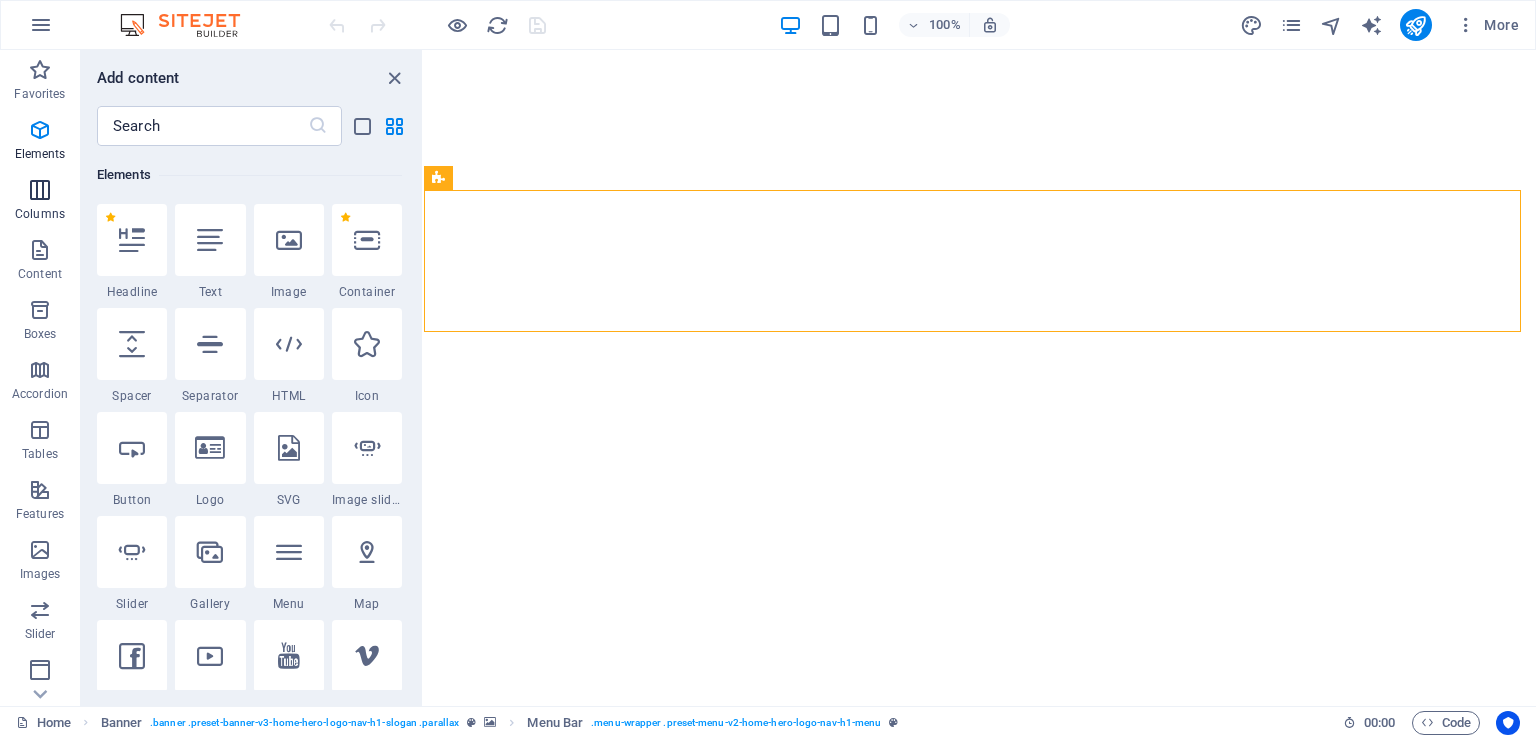 click at bounding box center (40, 190) 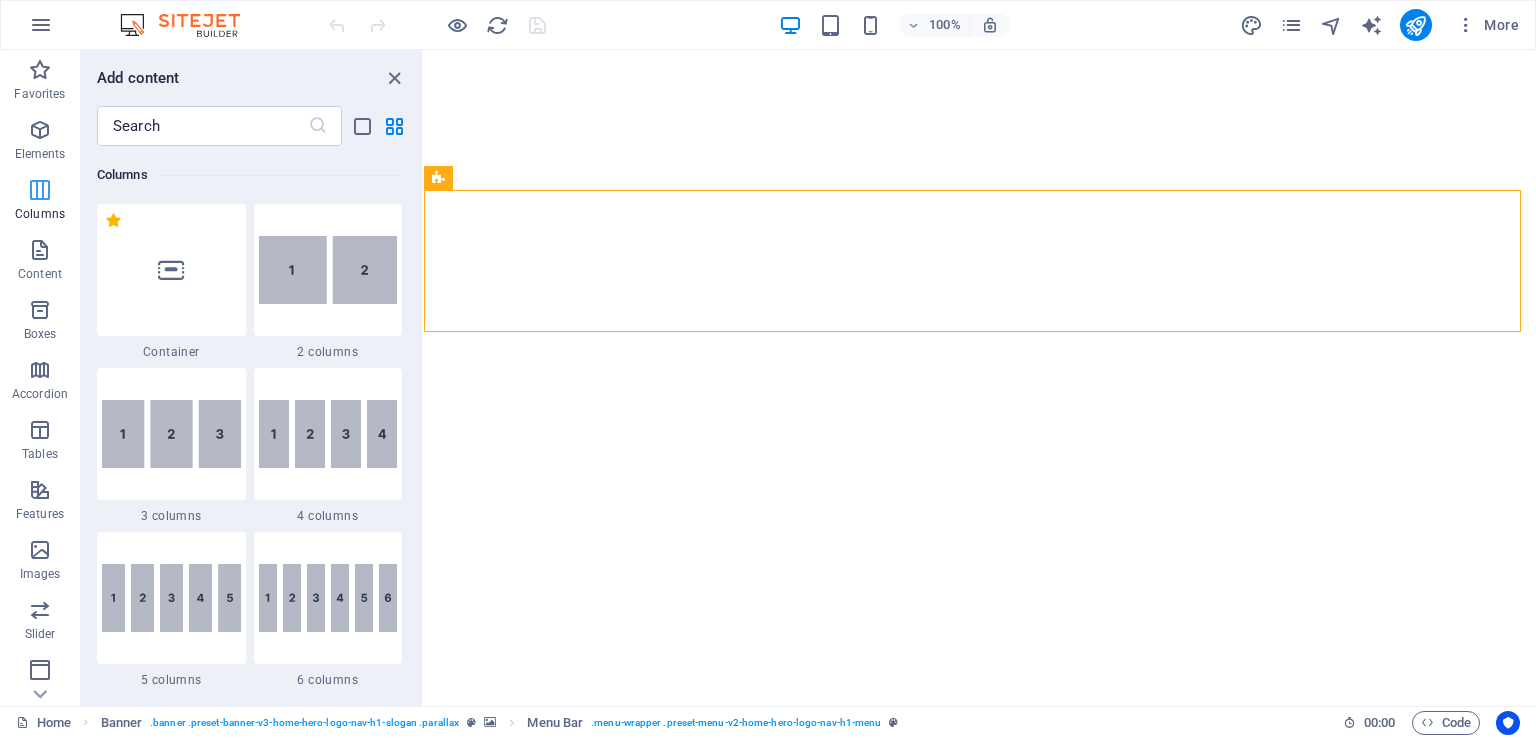 scroll, scrollTop: 989, scrollLeft: 0, axis: vertical 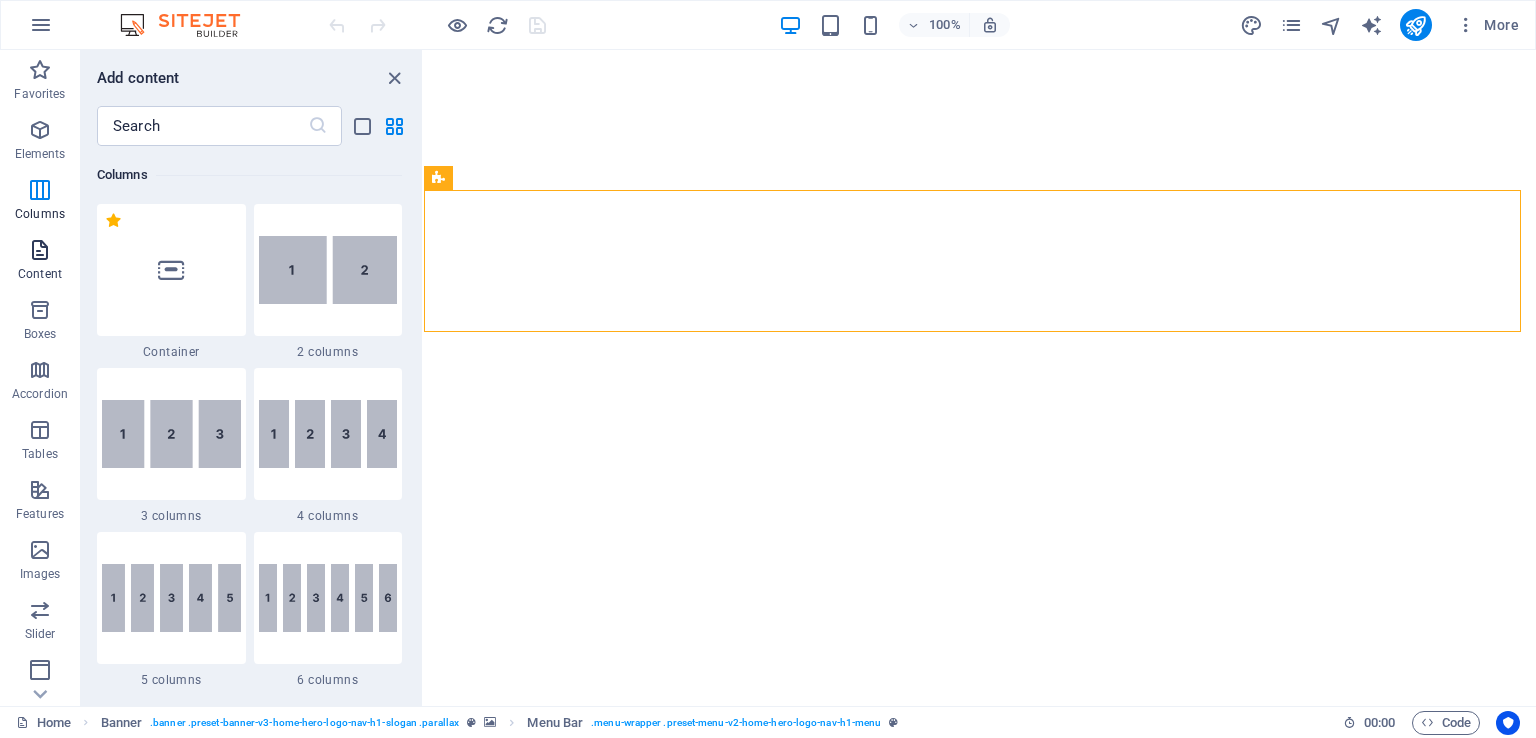 click on "Content" at bounding box center [40, 274] 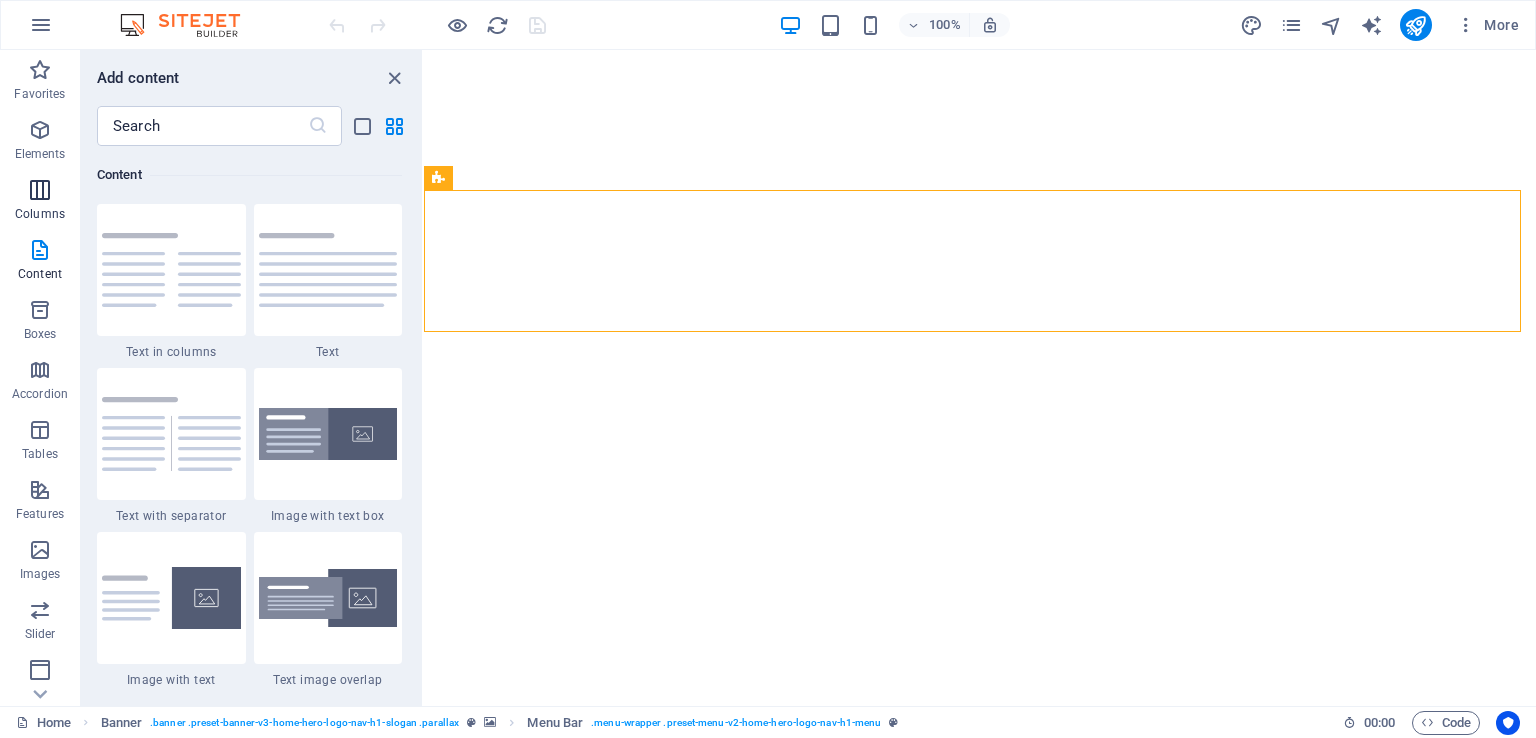 scroll, scrollTop: 3498, scrollLeft: 0, axis: vertical 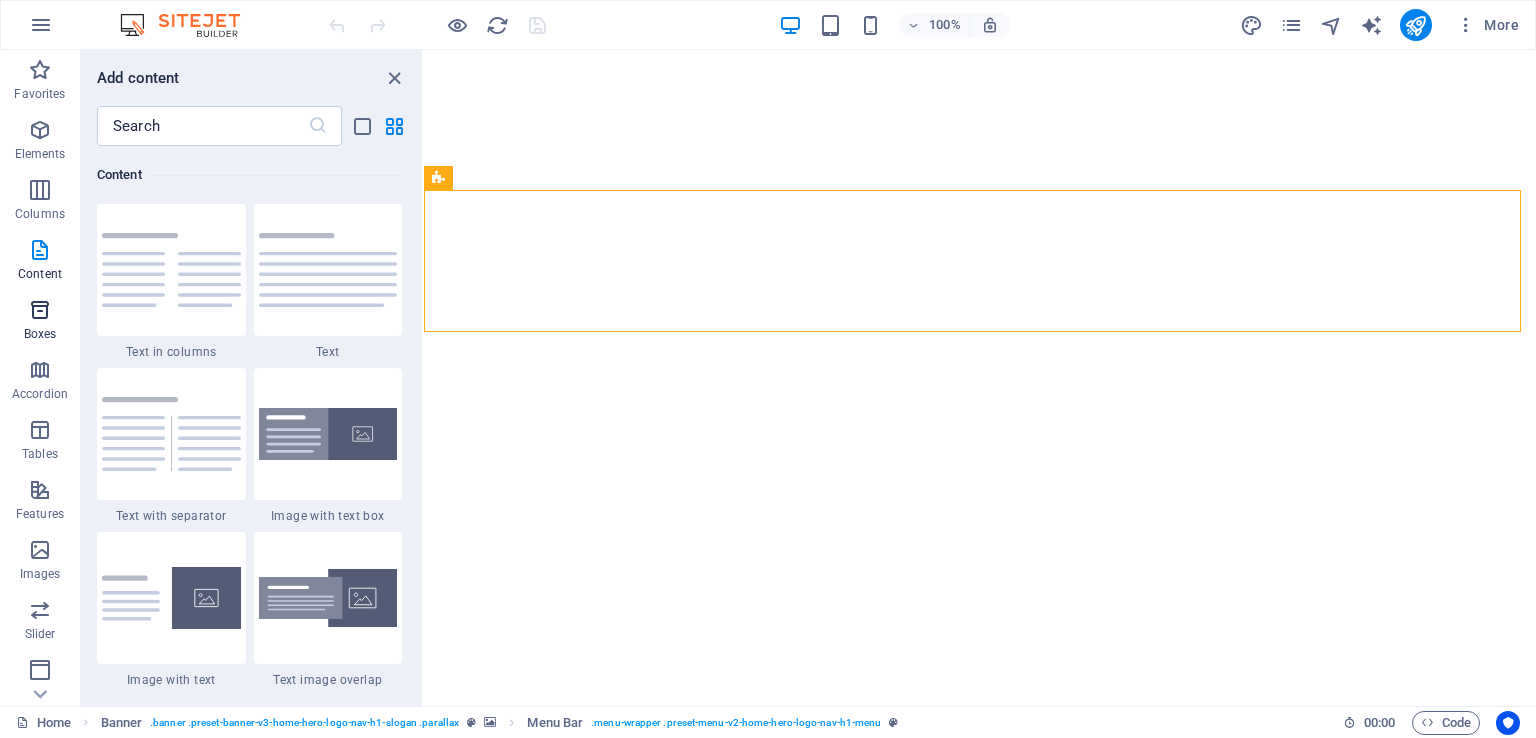 click at bounding box center (40, 310) 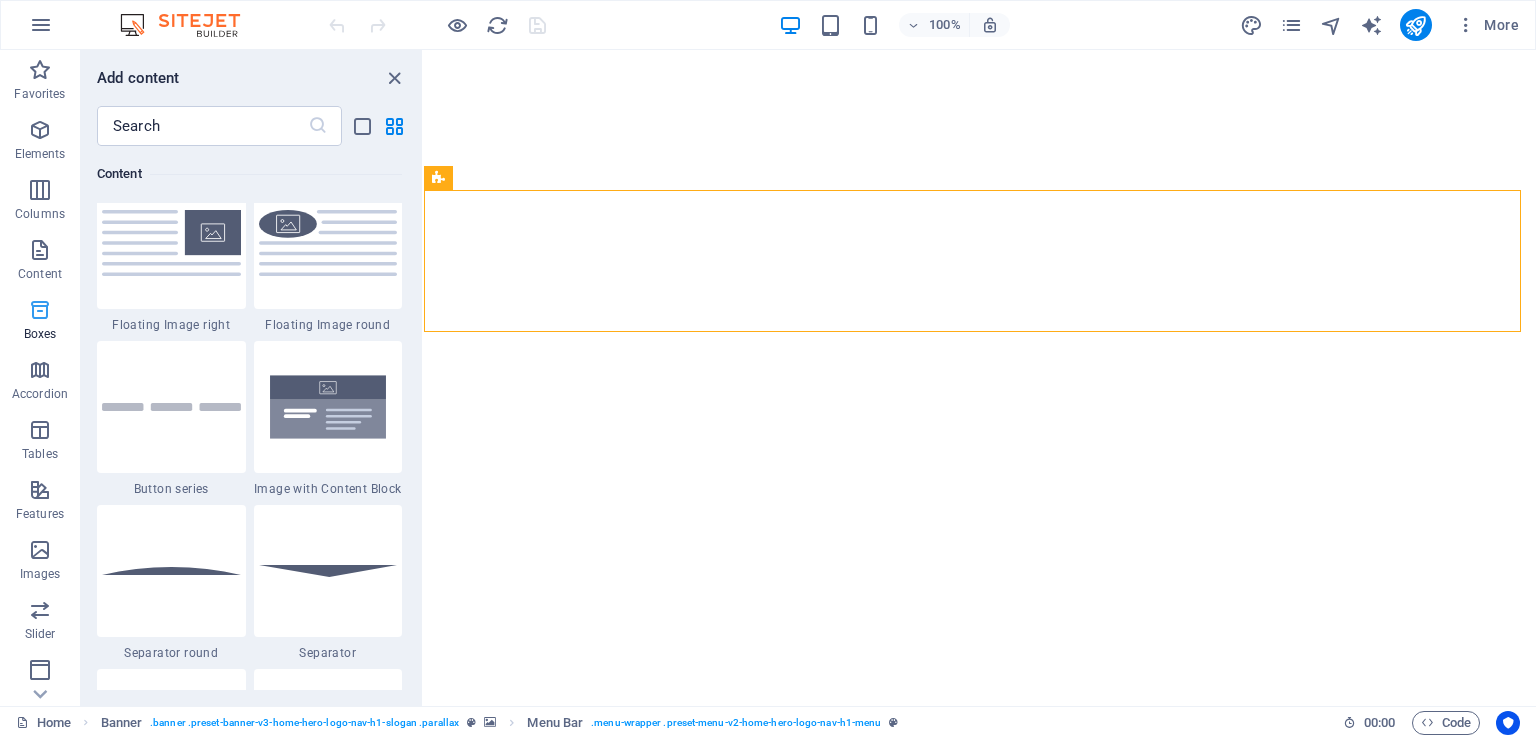 scroll, scrollTop: 5516, scrollLeft: 0, axis: vertical 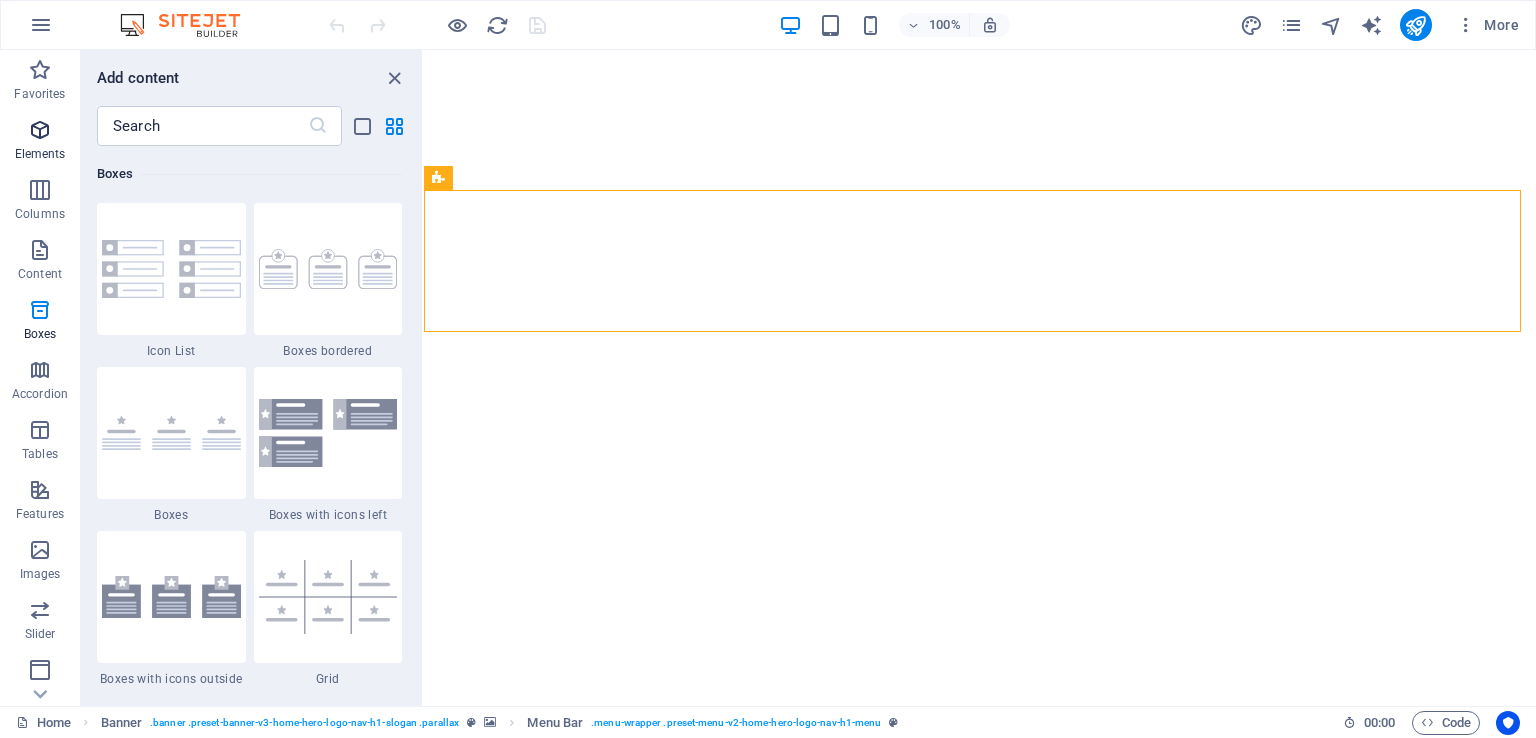click at bounding box center [40, 130] 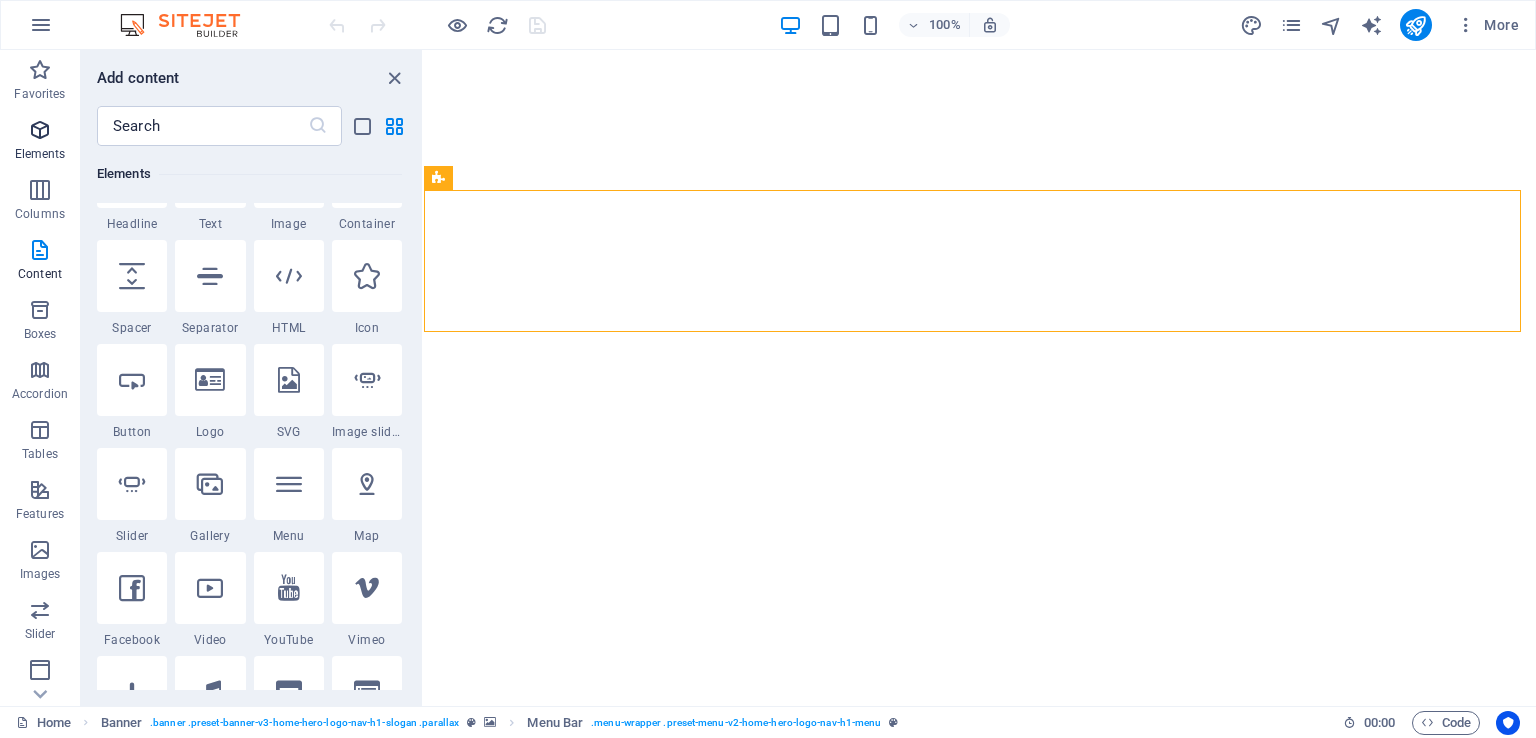 scroll, scrollTop: 212, scrollLeft: 0, axis: vertical 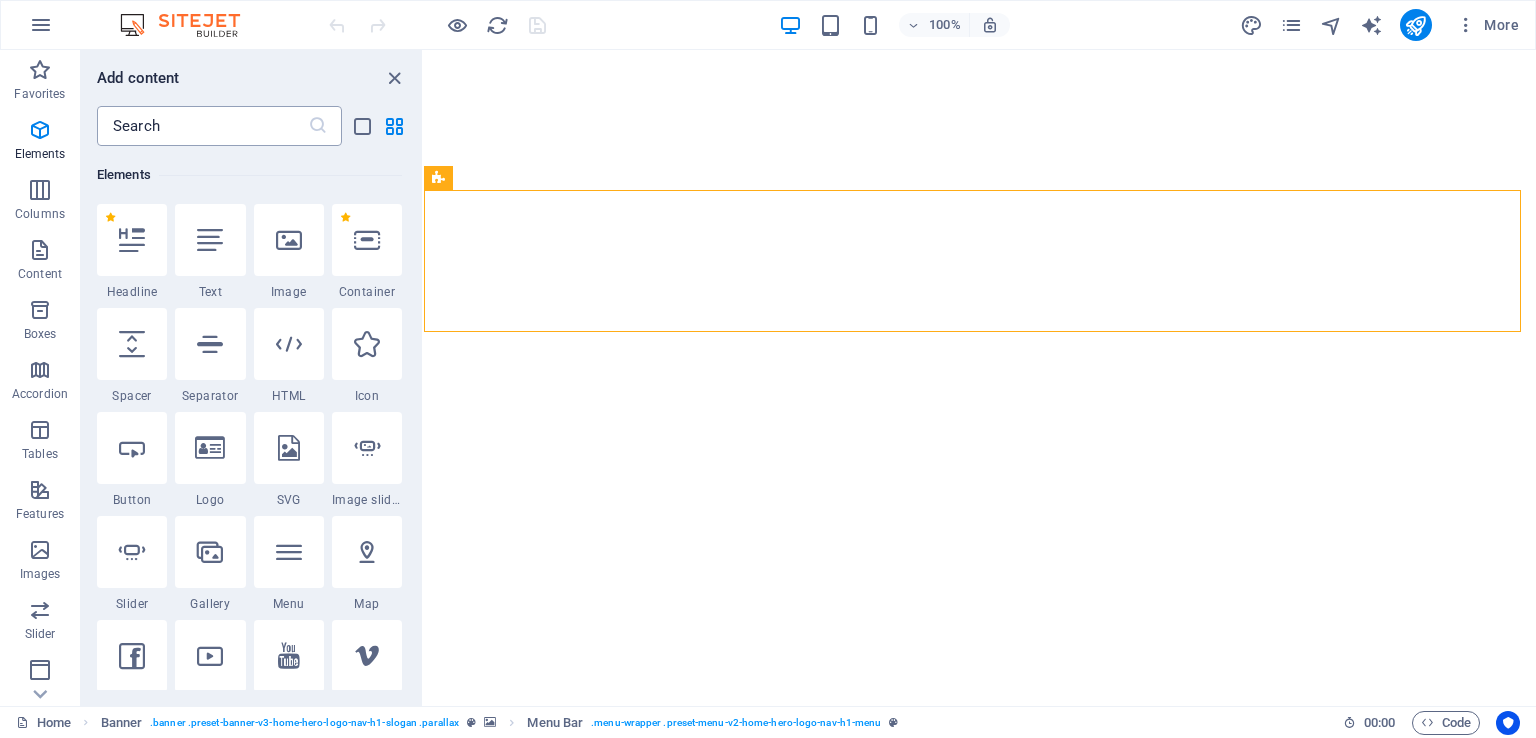 click at bounding box center [202, 126] 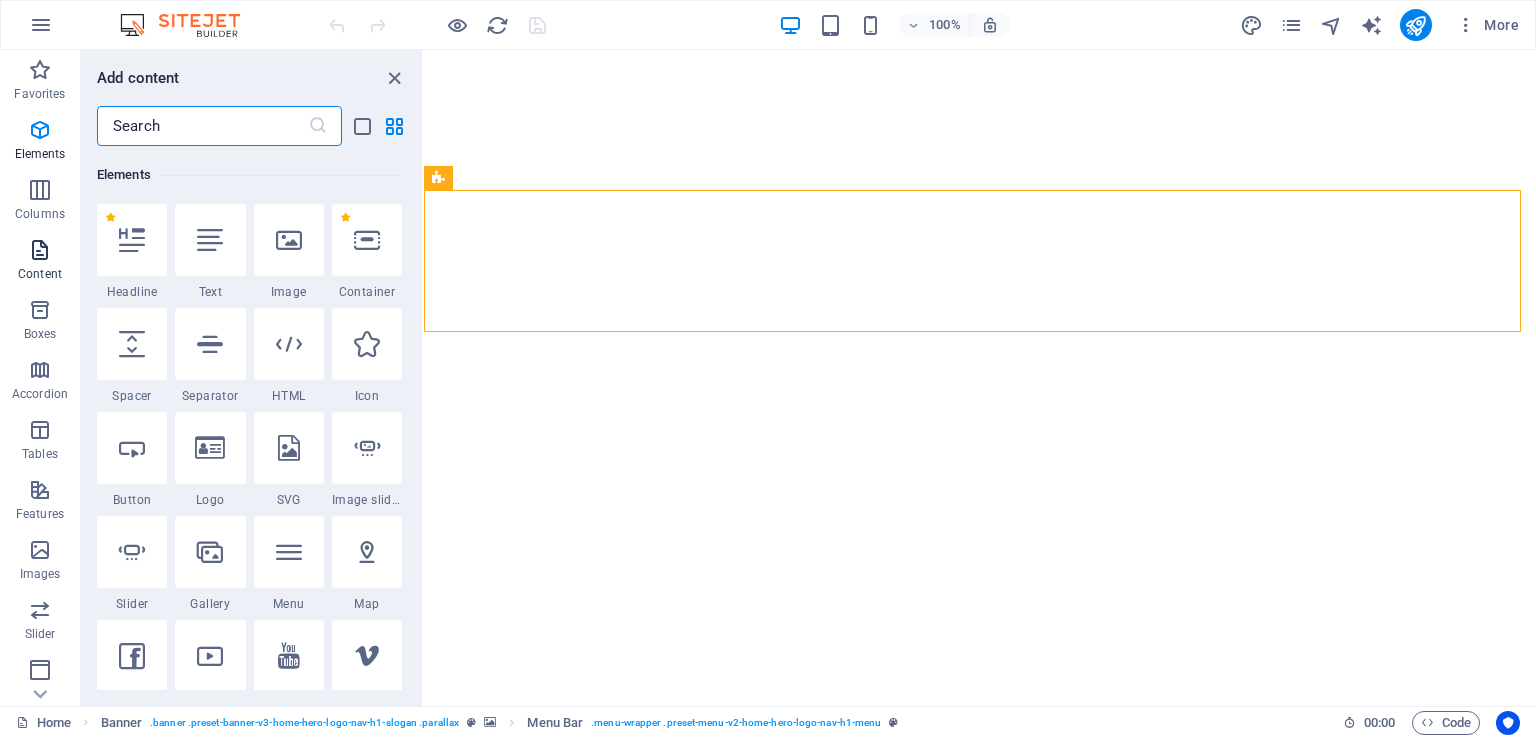 click on "Content" at bounding box center (40, 274) 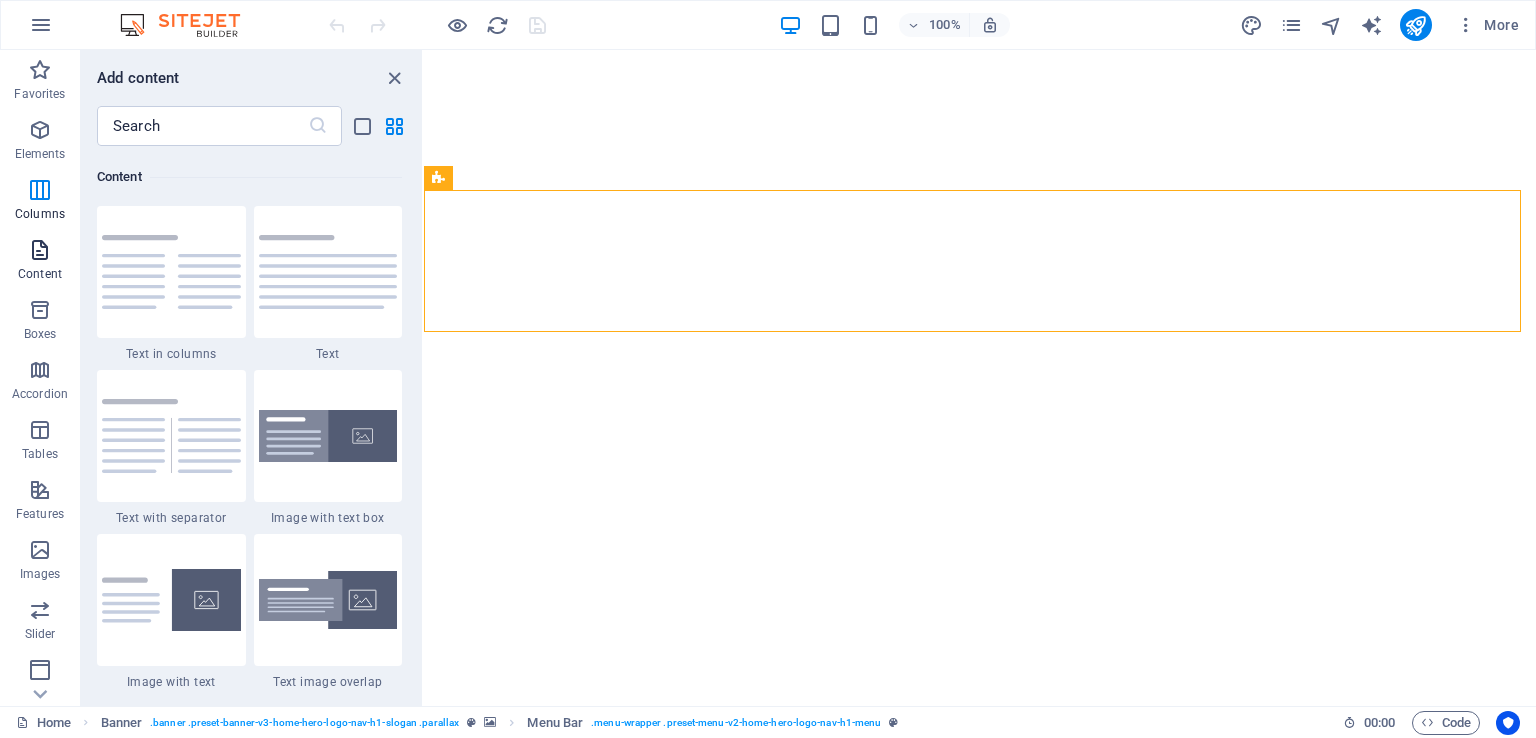 scroll, scrollTop: 3499, scrollLeft: 0, axis: vertical 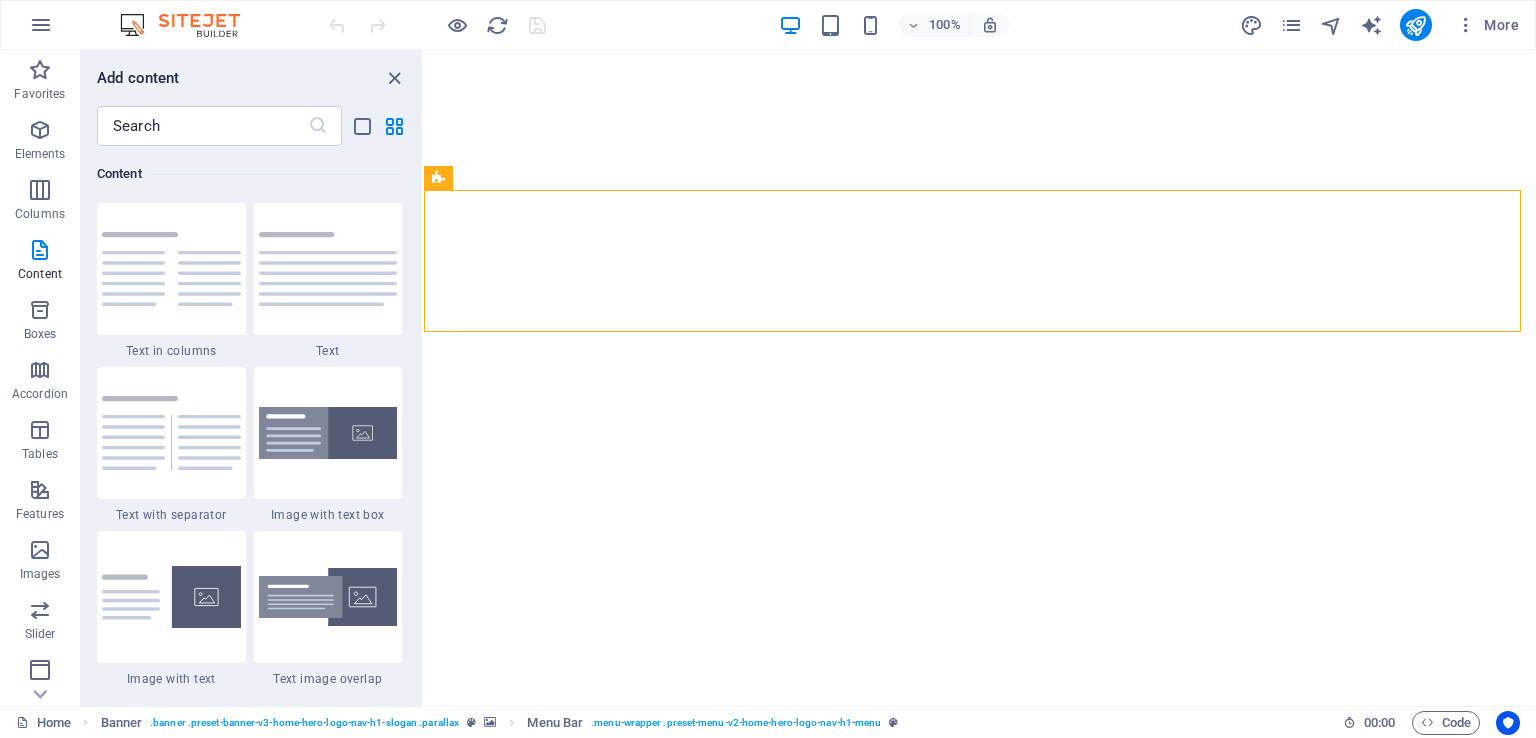type 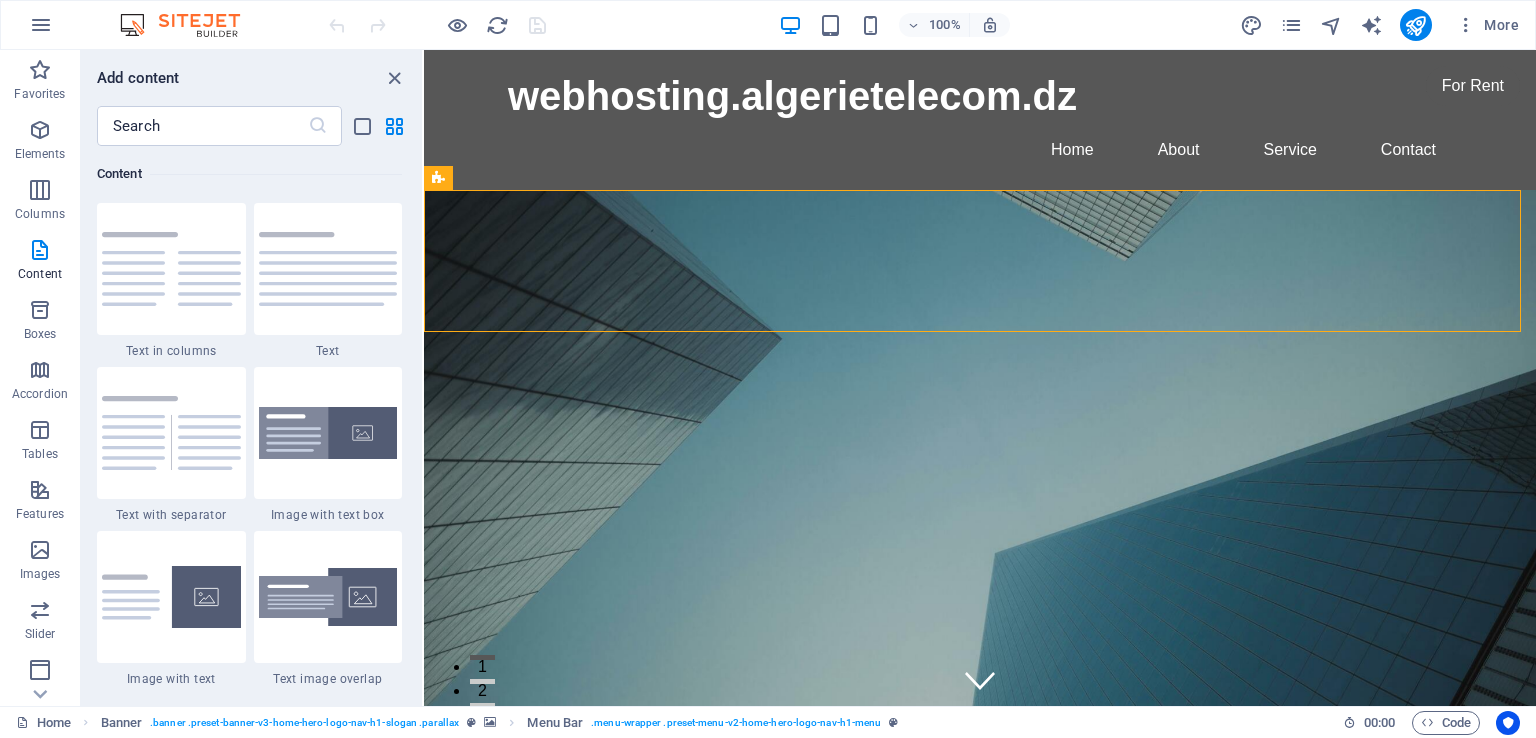 scroll, scrollTop: 0, scrollLeft: 0, axis: both 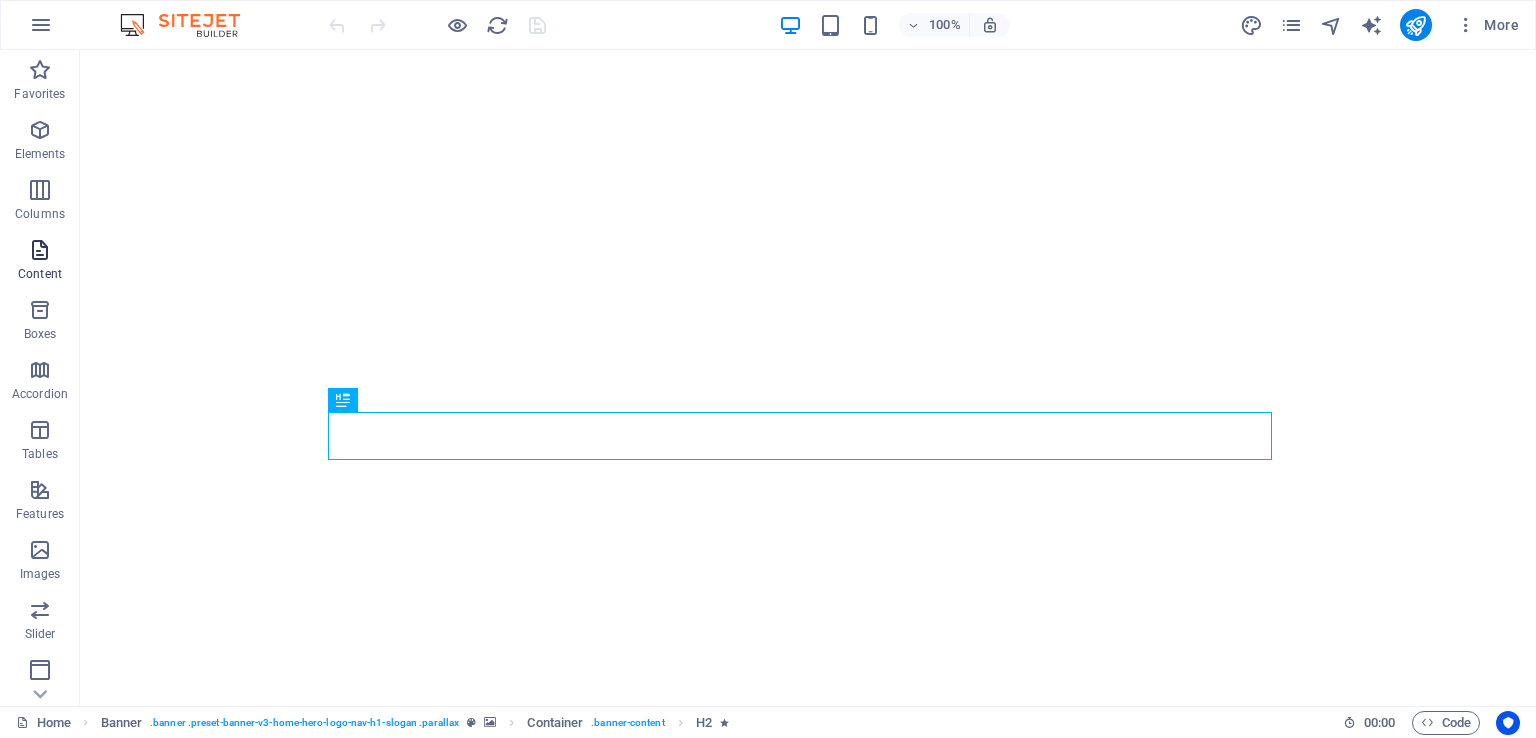 click on "Content" at bounding box center (40, 274) 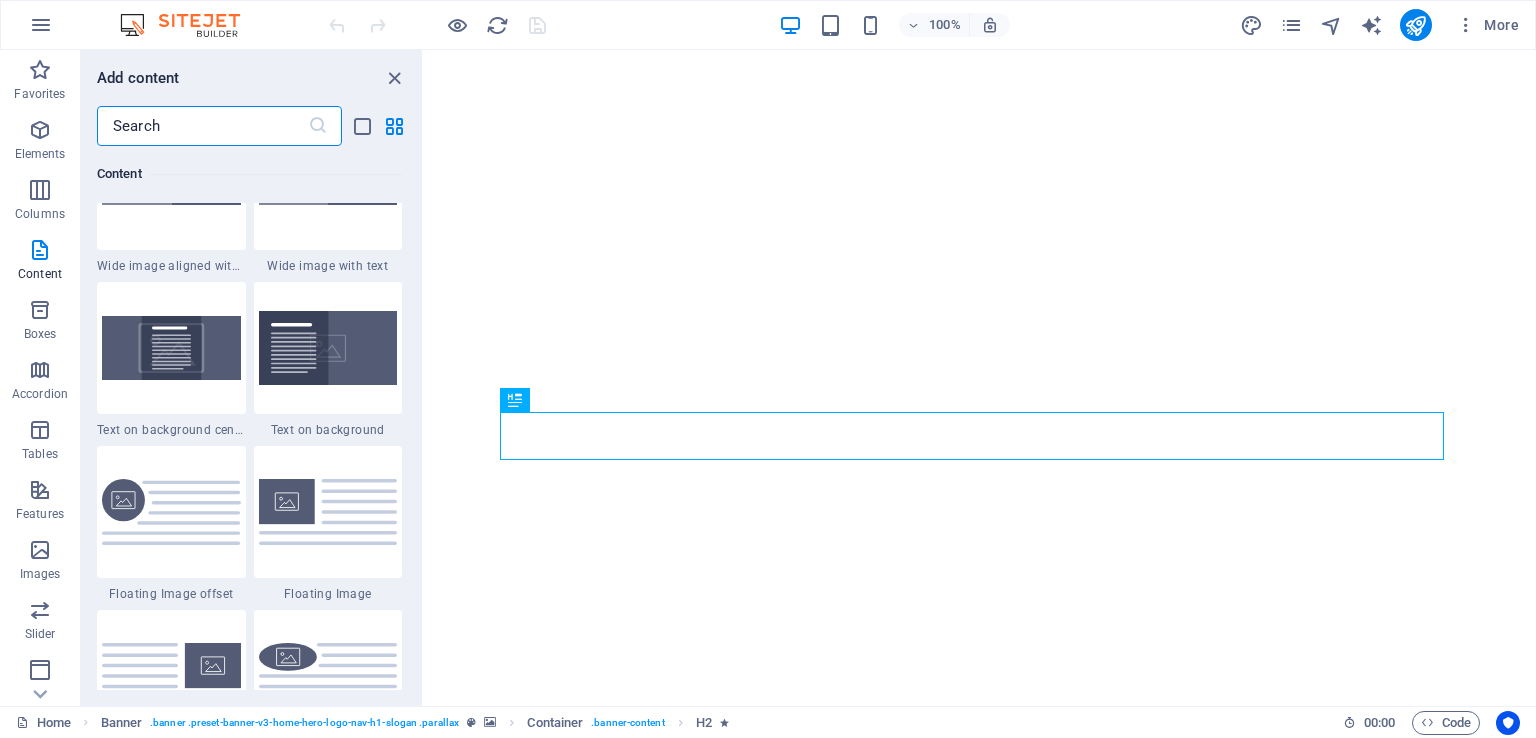 scroll, scrollTop: 4099, scrollLeft: 0, axis: vertical 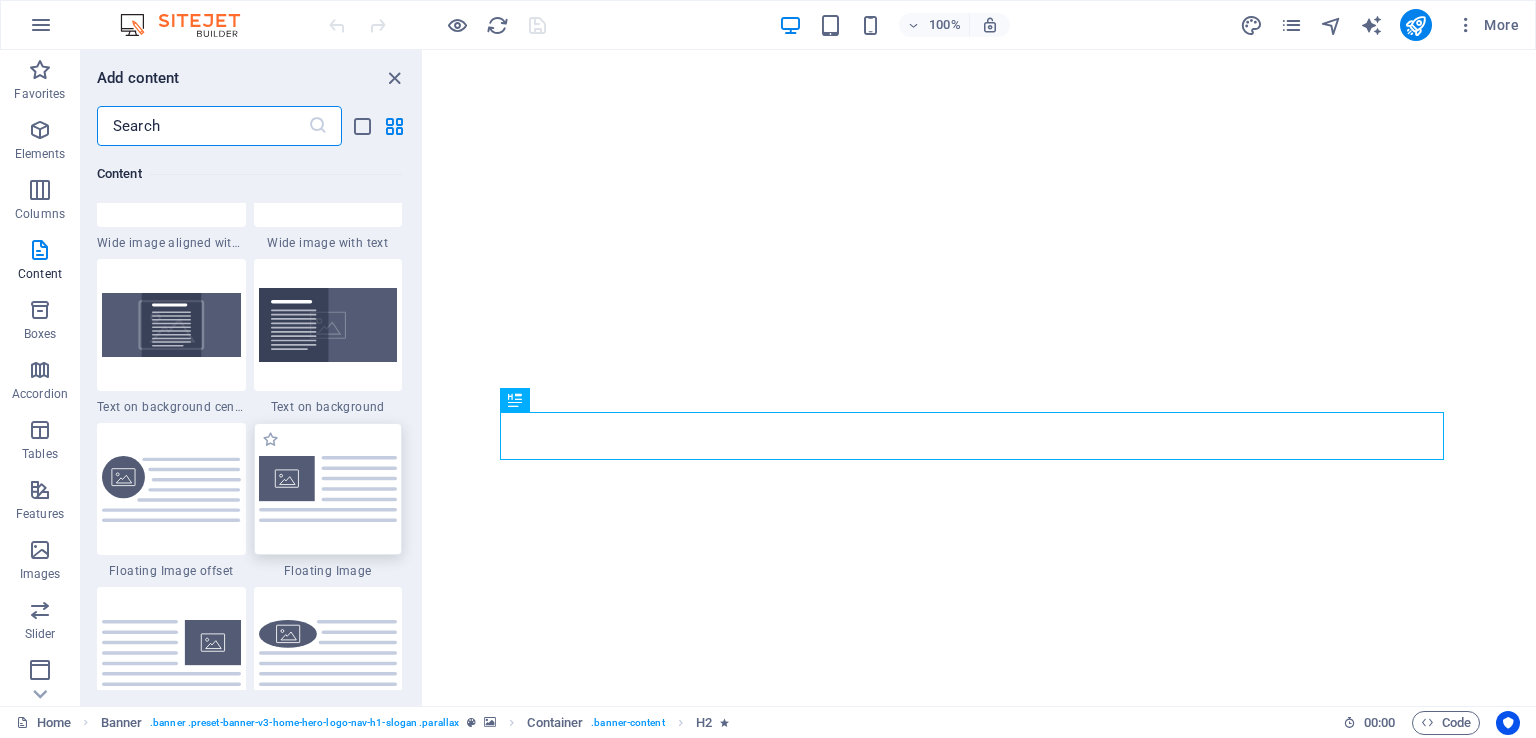 click at bounding box center (328, 488) 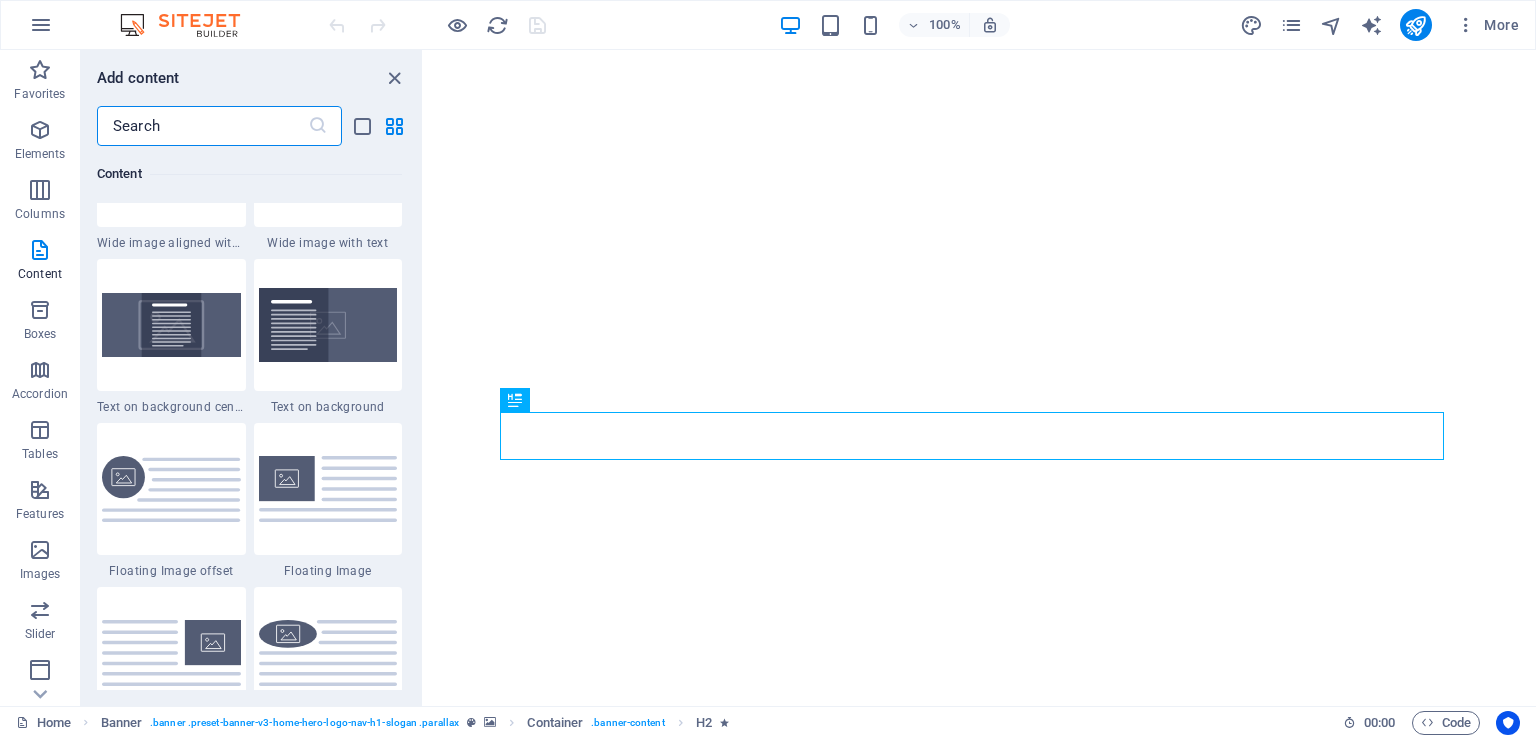 click on "Drag here to replace the existing content. Press “Ctrl” if you want to create a new element.
H2   Banner   Container   Logo   Menu Bar   H3" at bounding box center [980, 378] 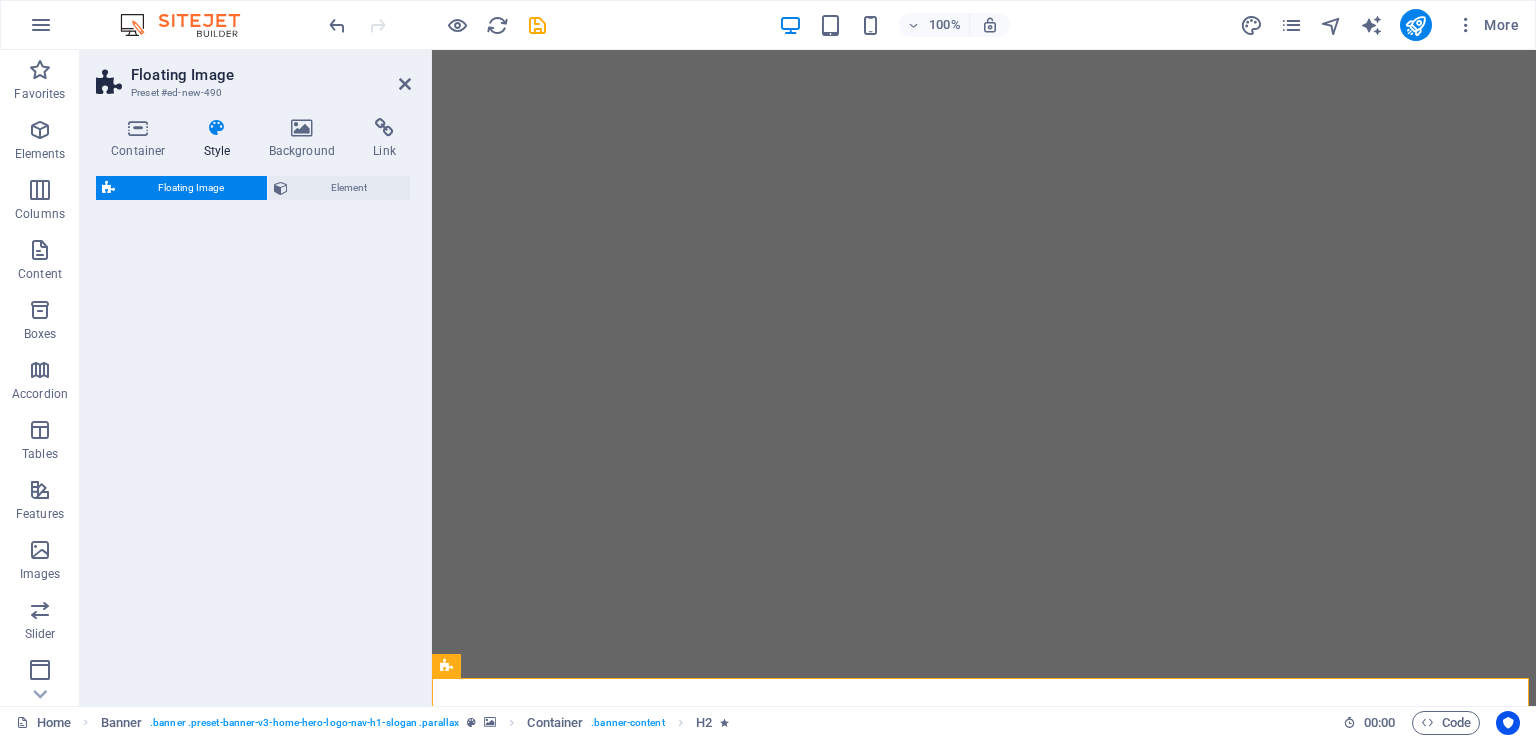 select on "%" 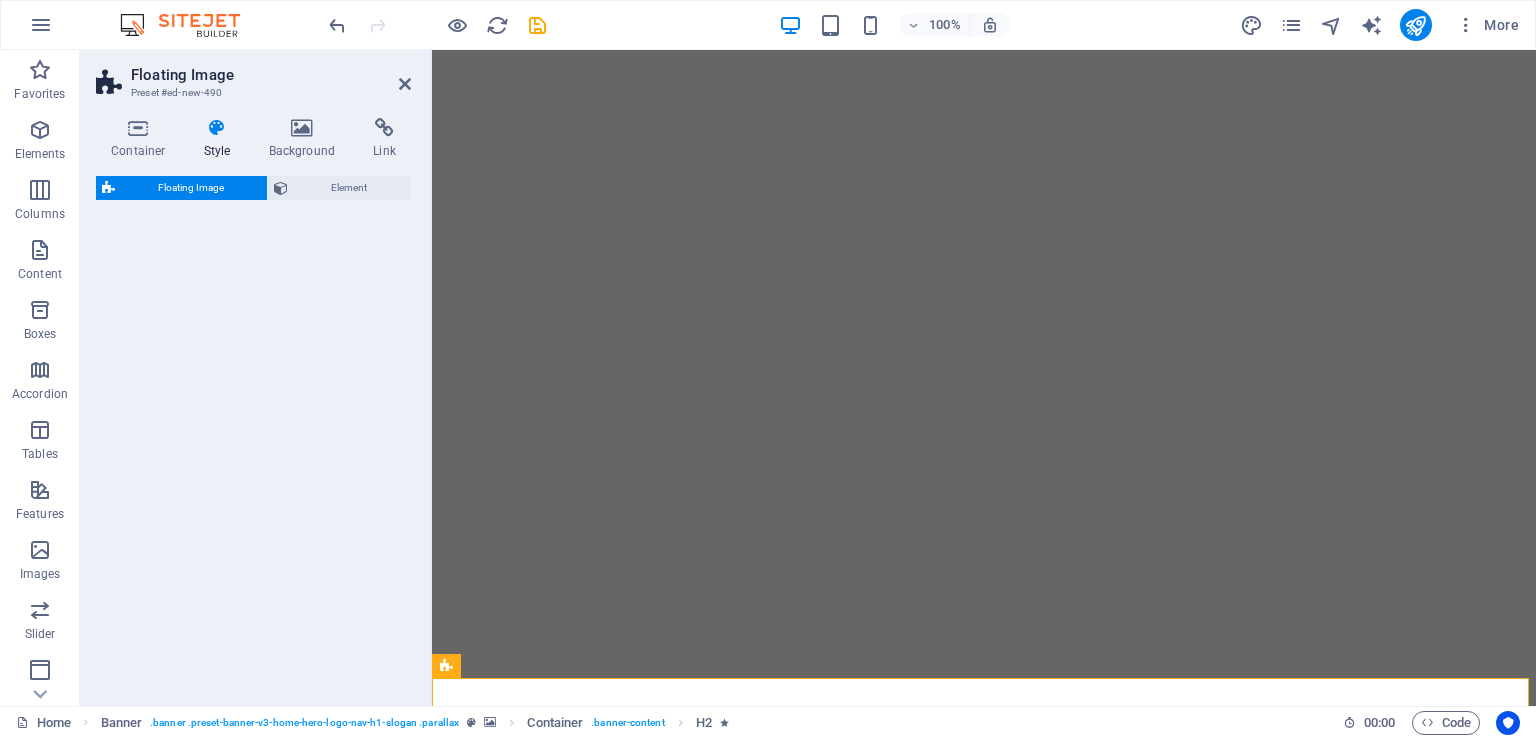 select on "rem" 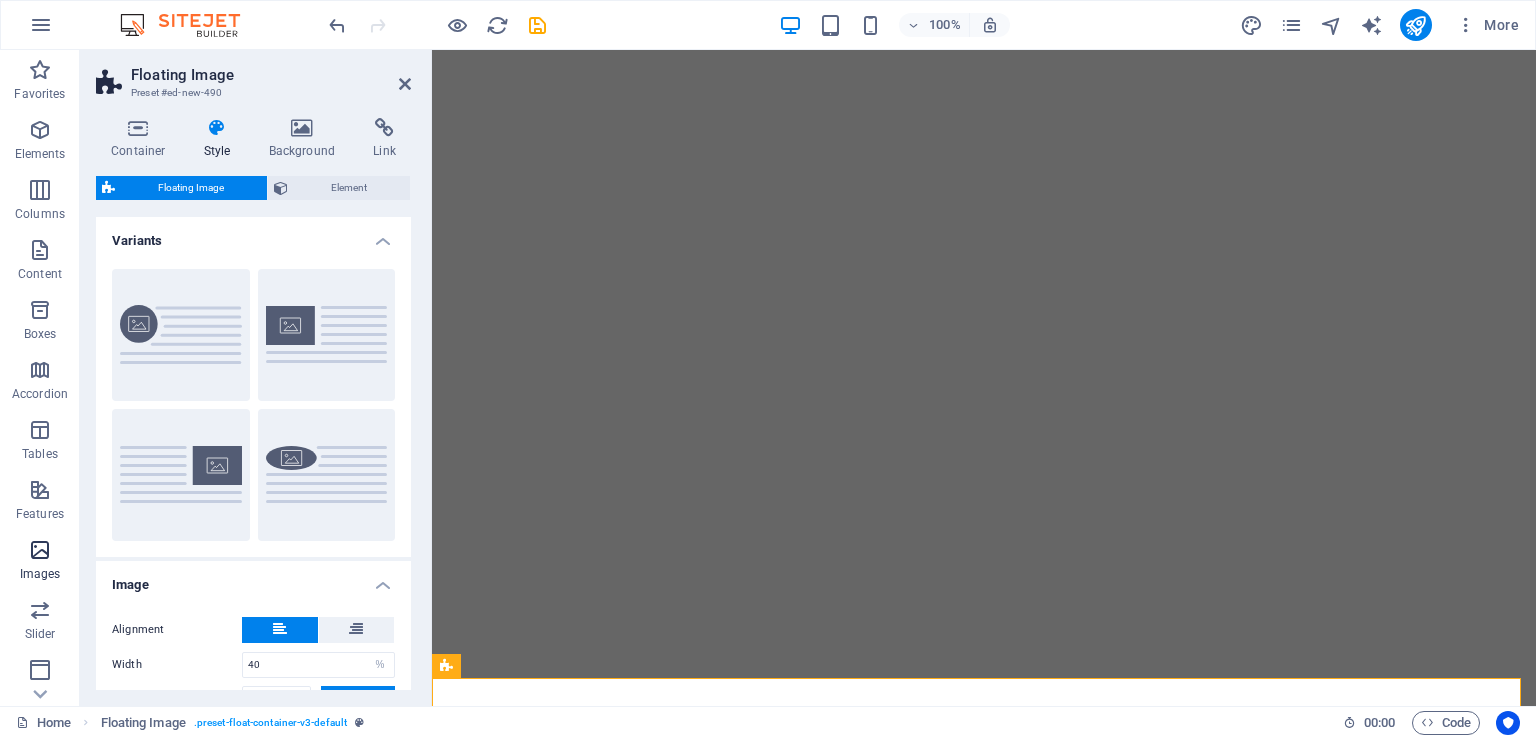 click on "Images" at bounding box center [40, 574] 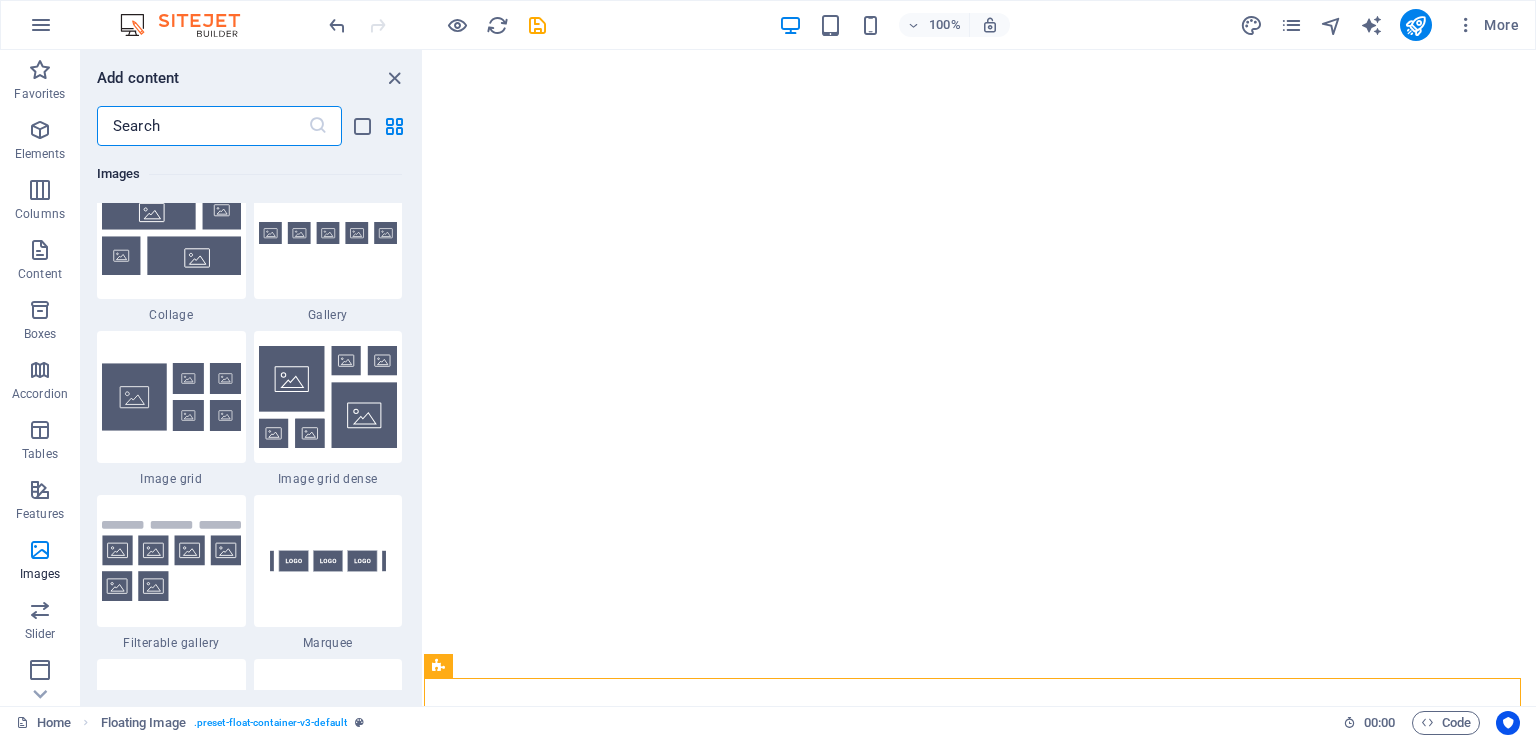 scroll, scrollTop: 9840, scrollLeft: 0, axis: vertical 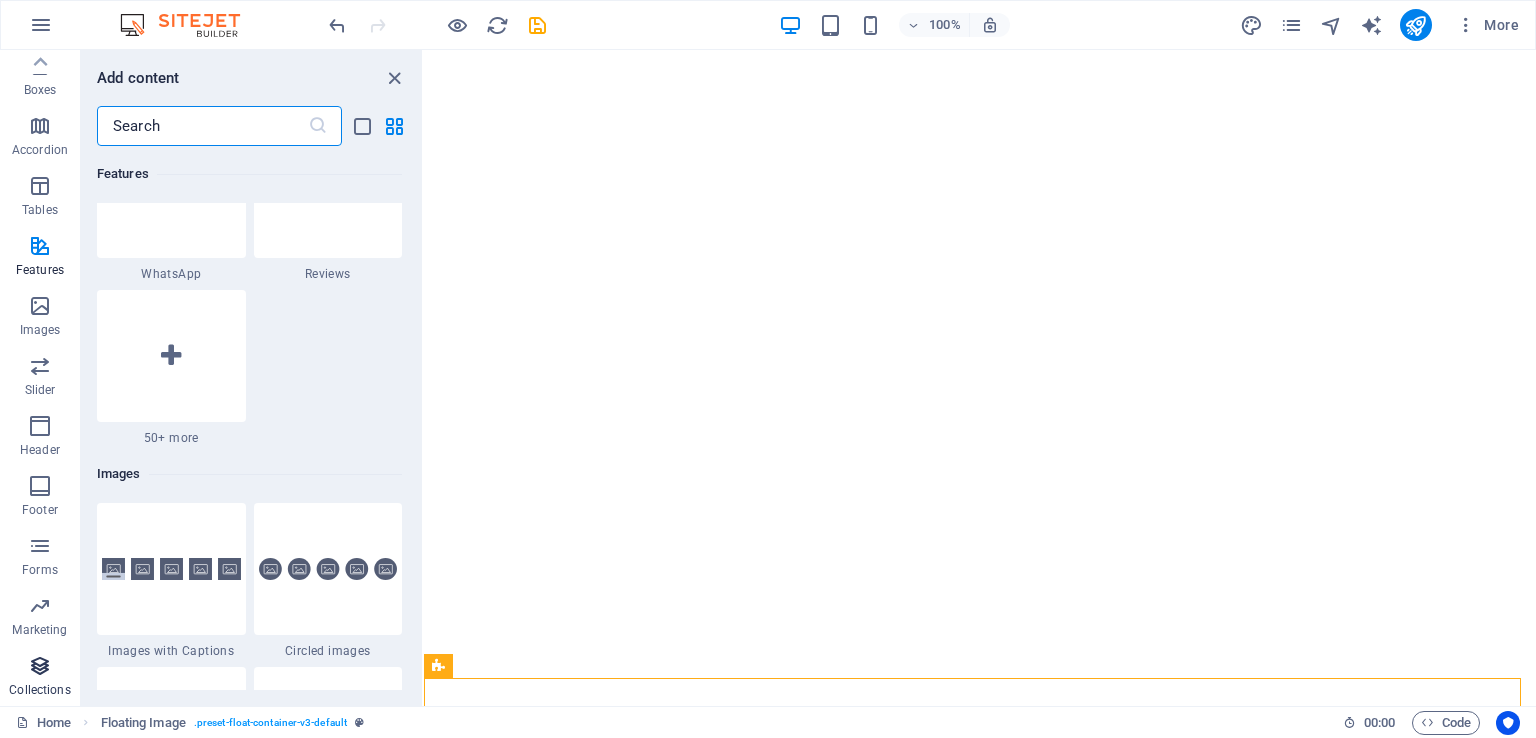 click on "Collections" at bounding box center (39, 690) 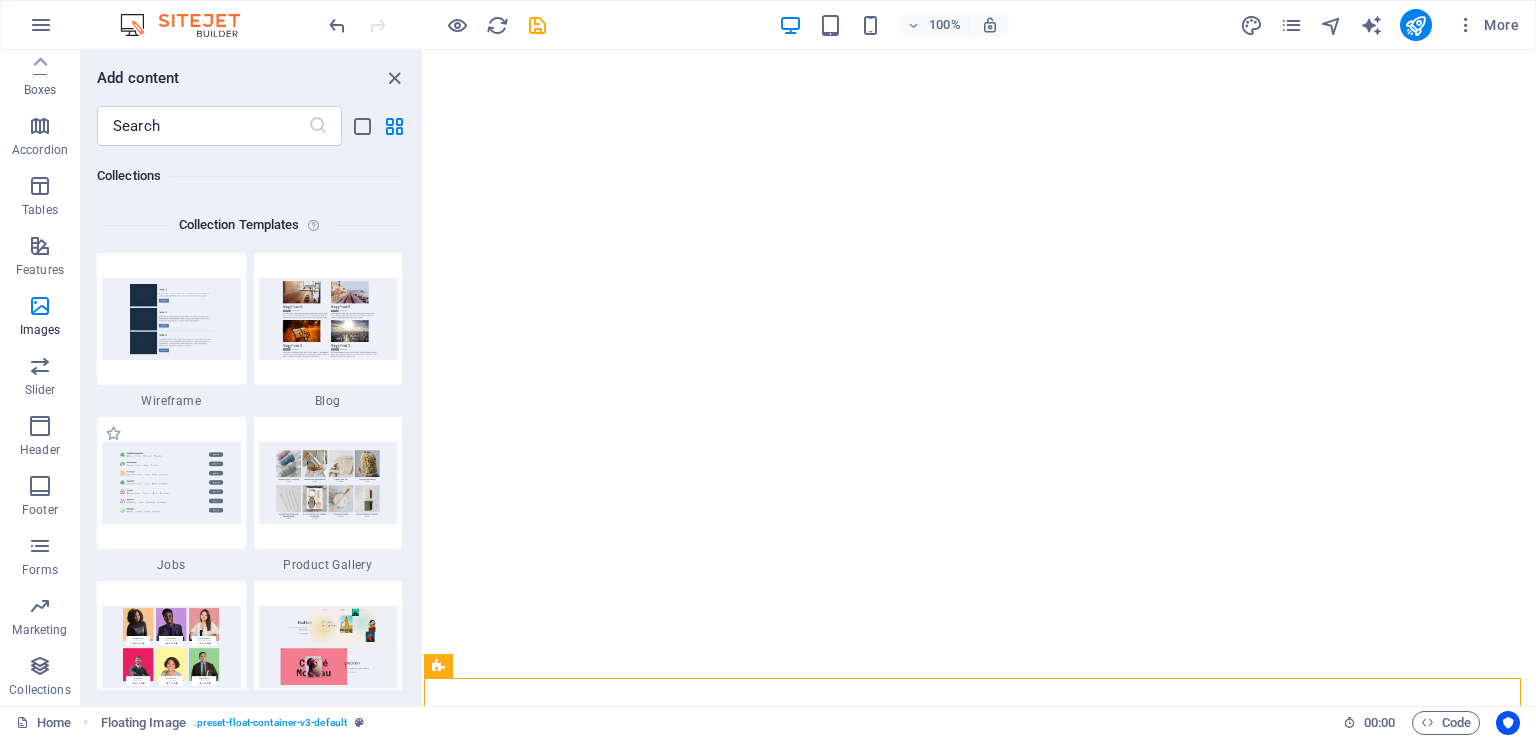 scroll, scrollTop: 18306, scrollLeft: 0, axis: vertical 